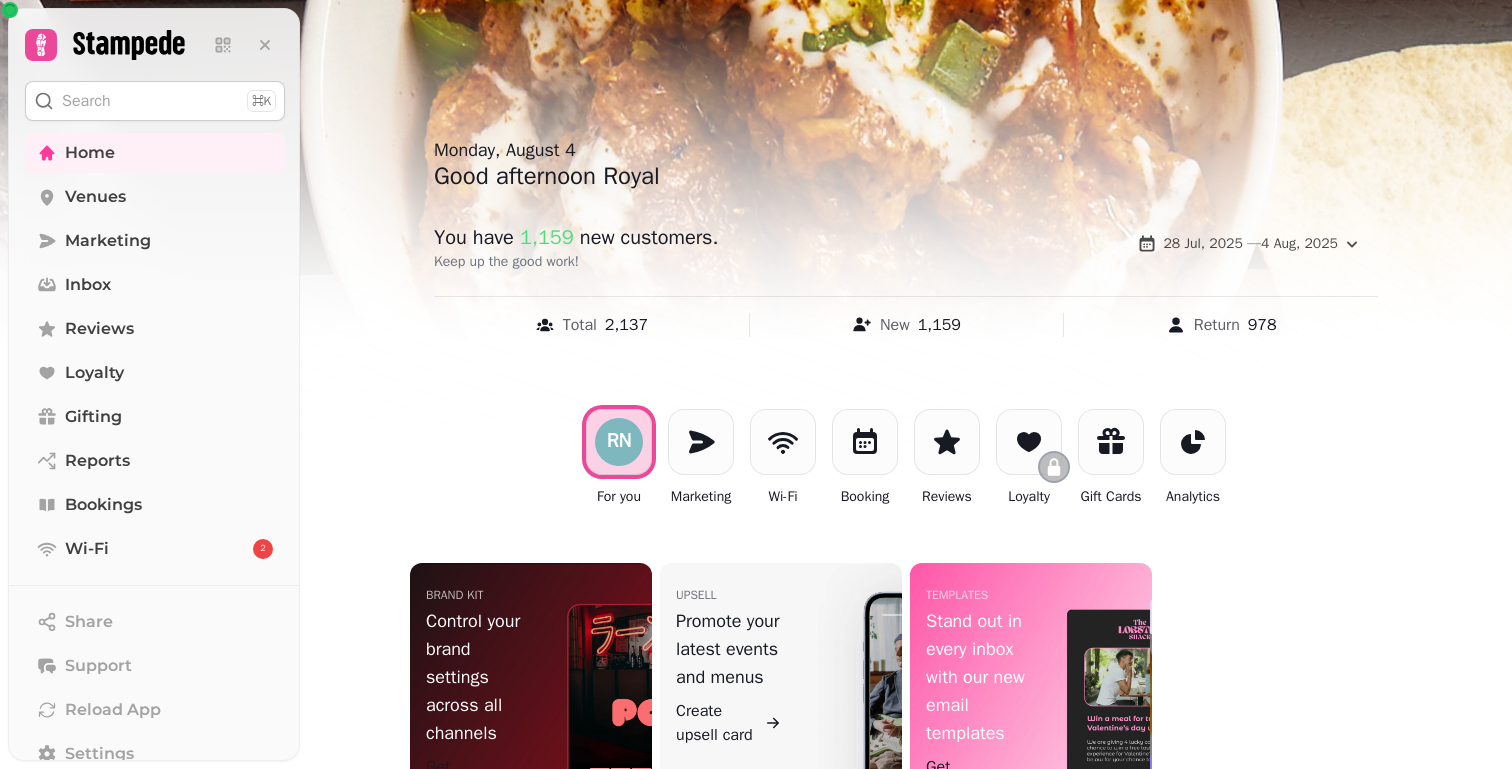 scroll, scrollTop: 0, scrollLeft: 0, axis: both 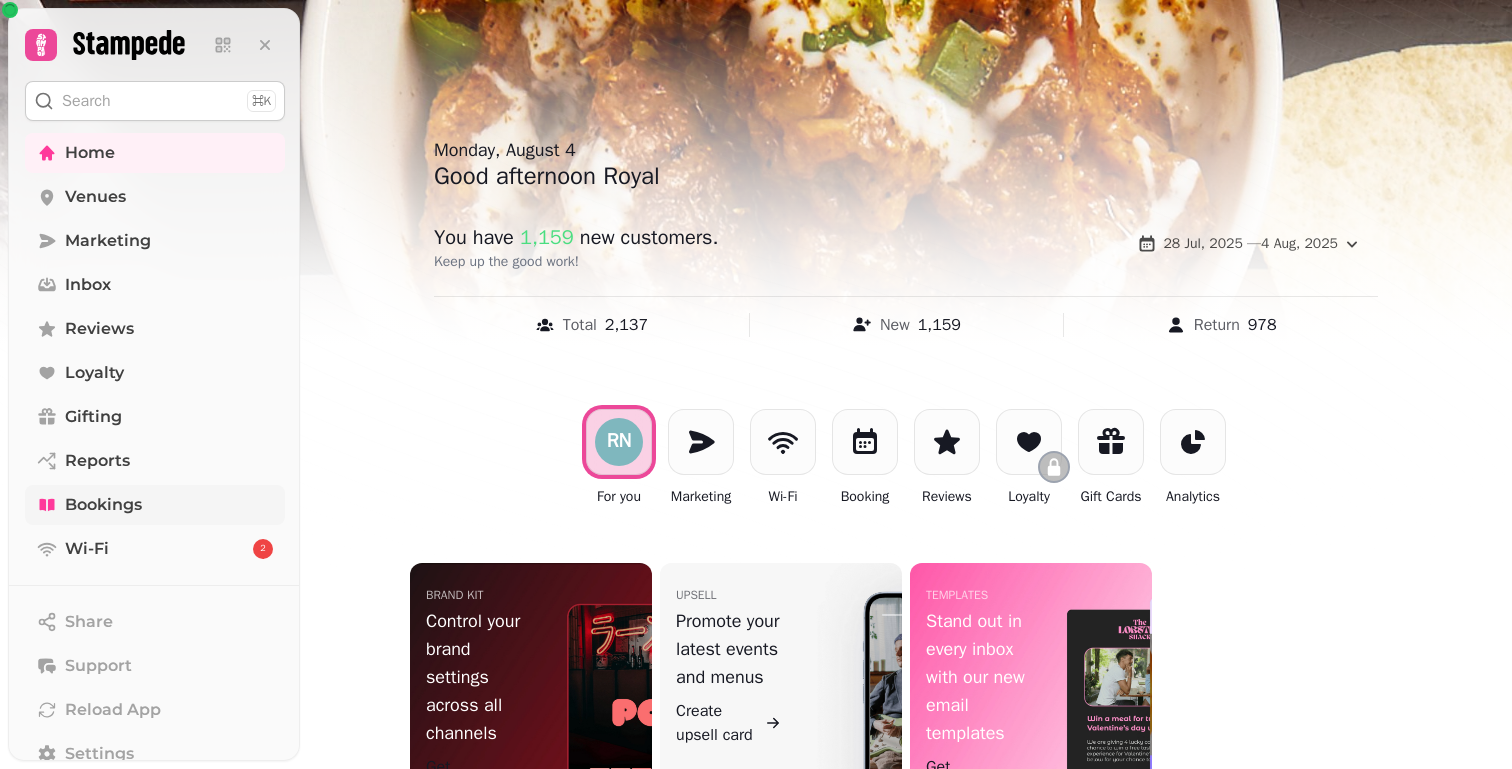 click on "Bookings" at bounding box center (103, 505) 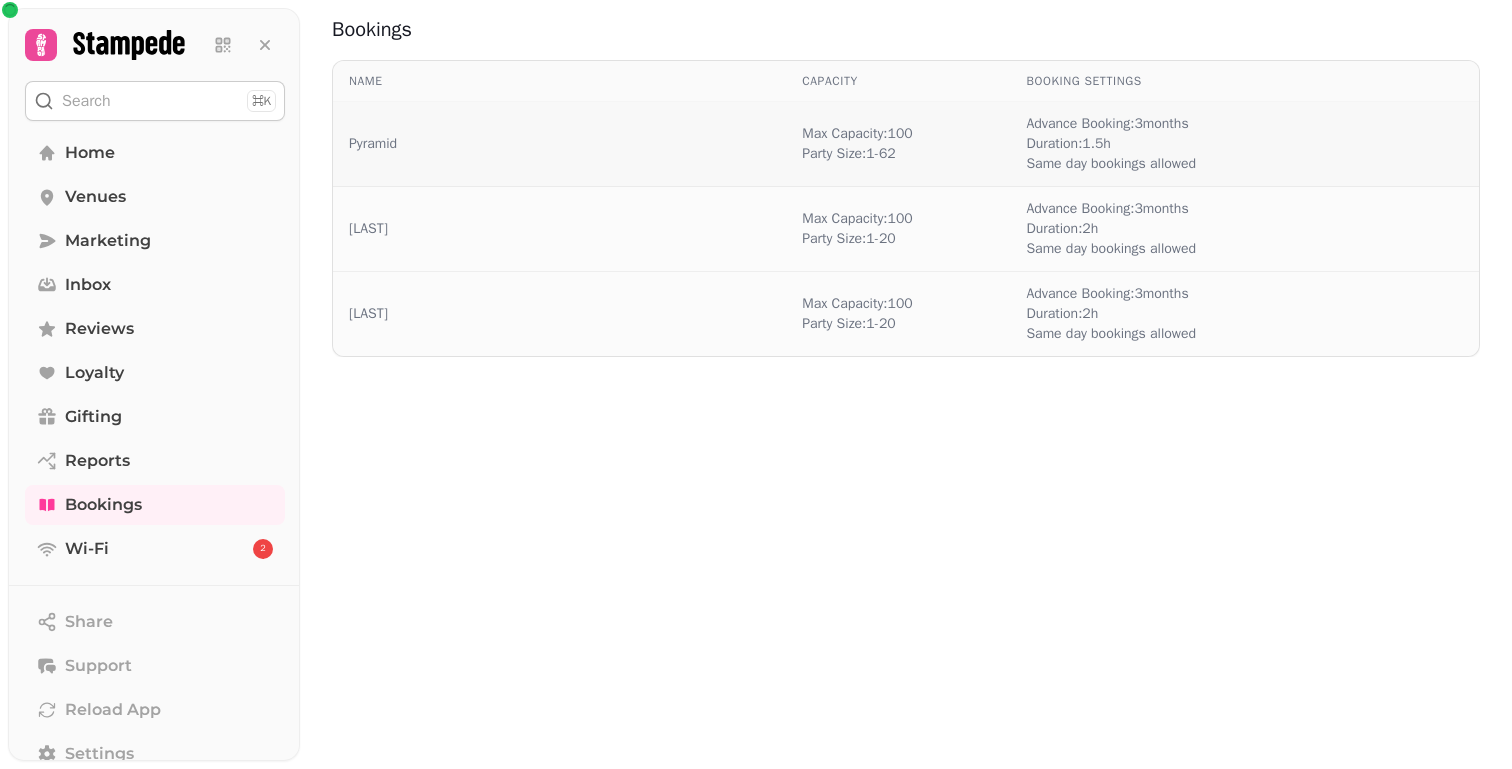 click on "Pyramid" at bounding box center [559, 144] 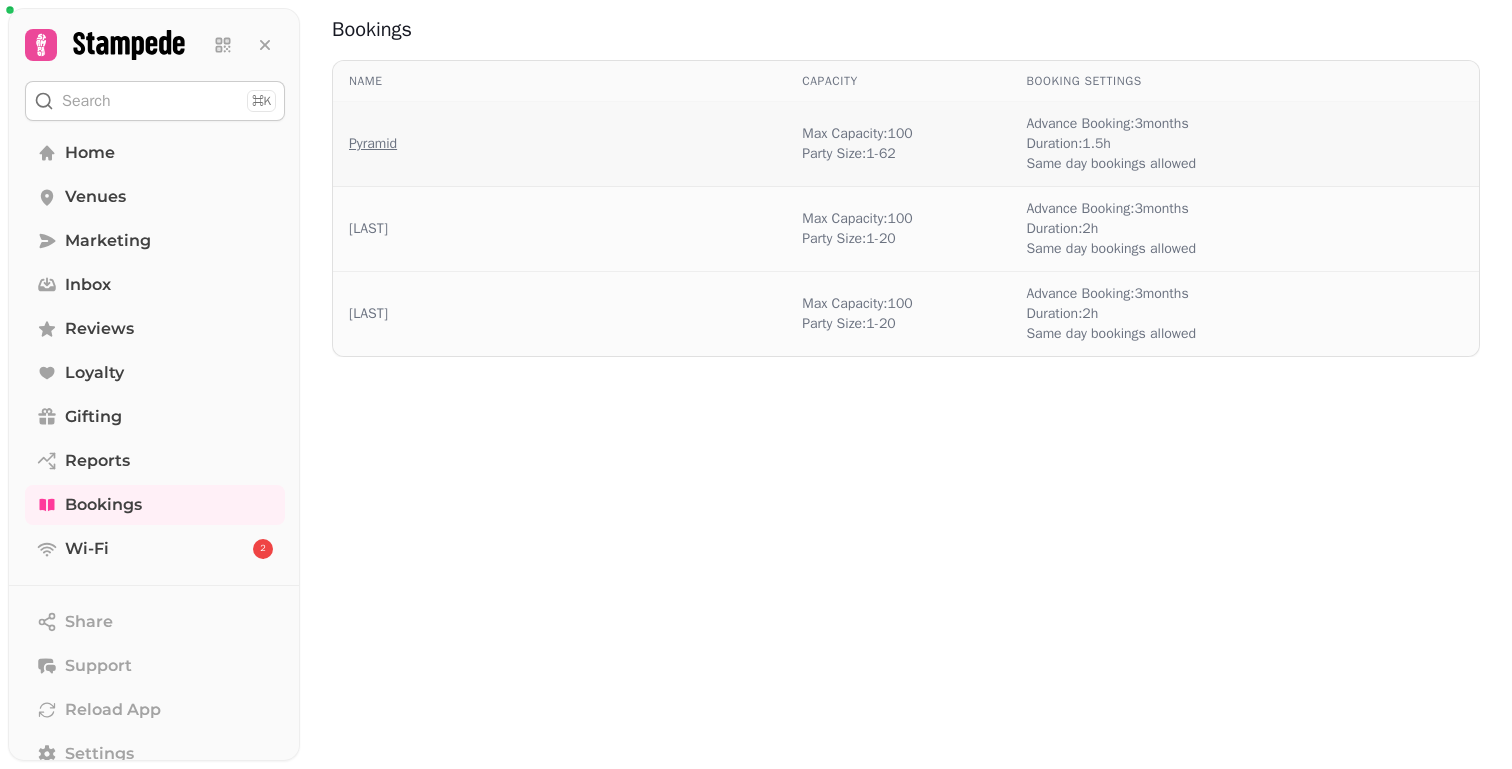 click on "Pyramid" at bounding box center (373, 144) 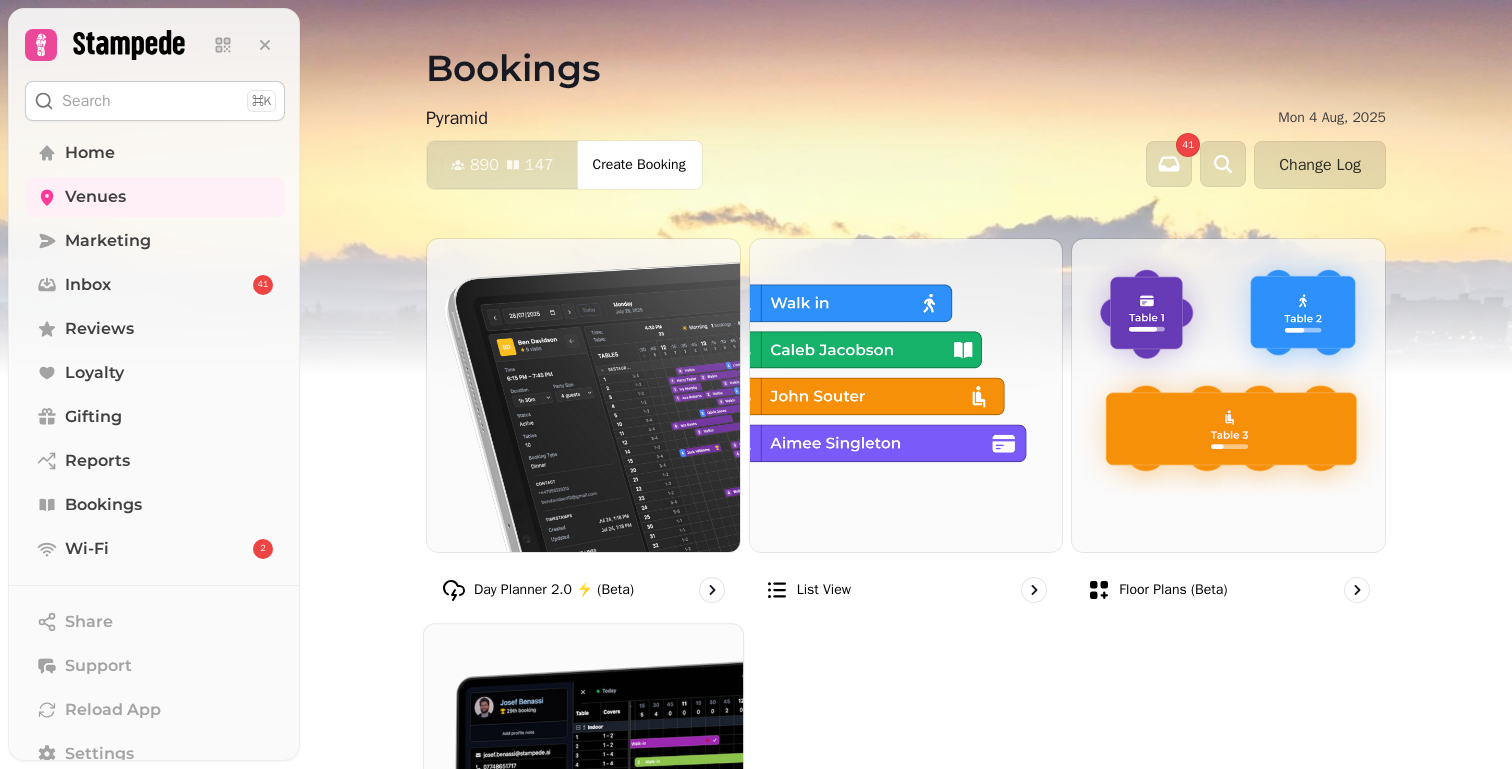 click at bounding box center (583, 783) 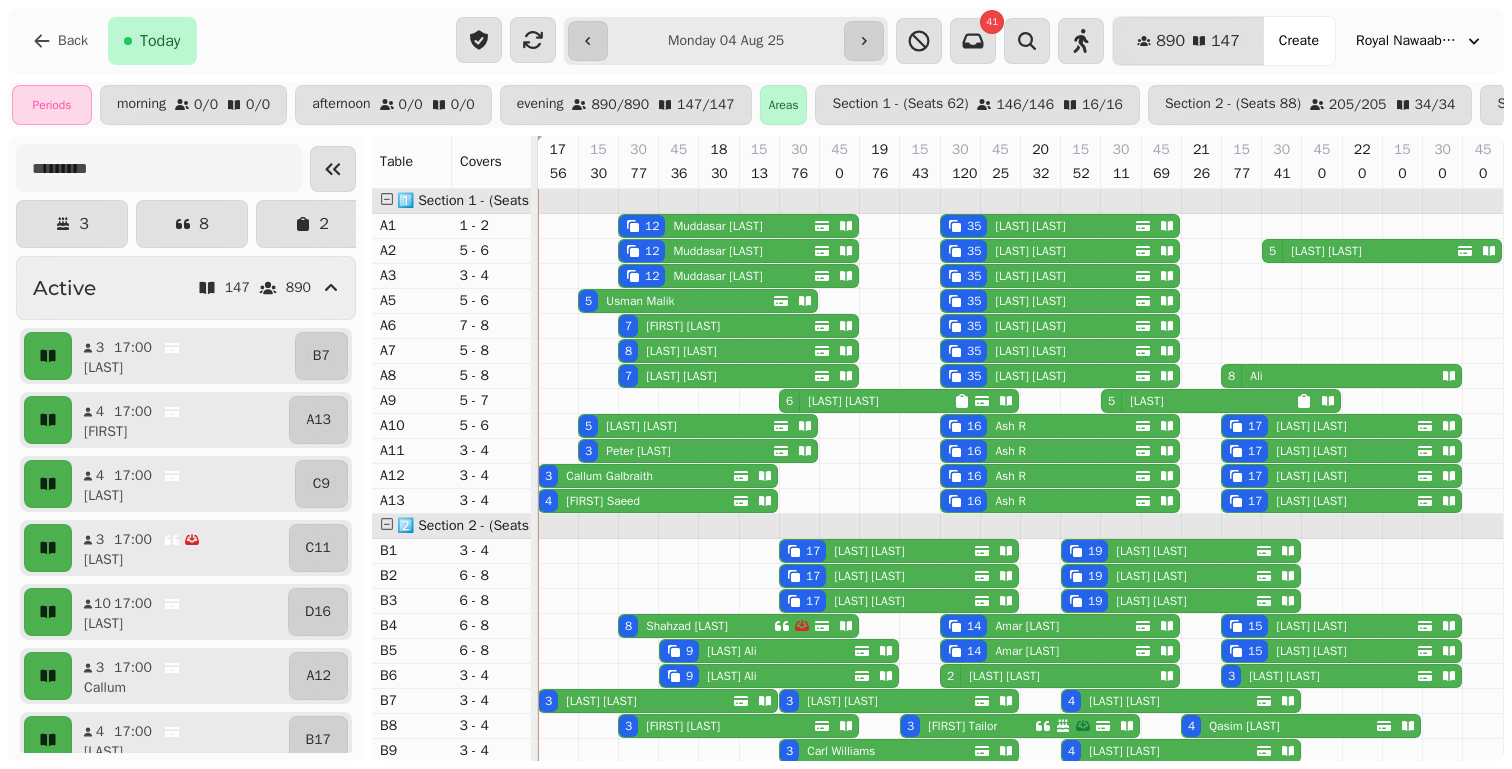 scroll, scrollTop: 8, scrollLeft: 0, axis: vertical 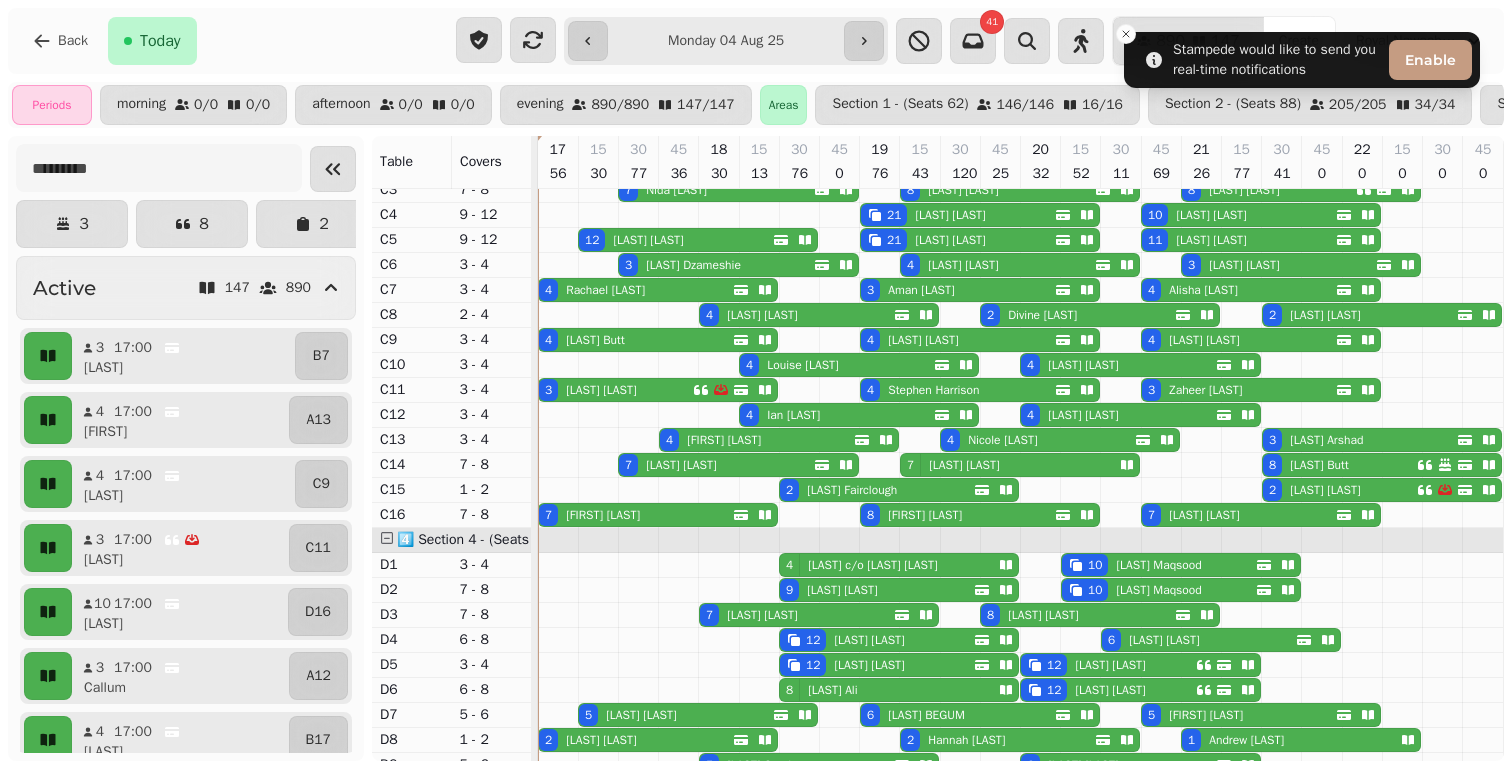 click on "**********" at bounding box center [756, 384] 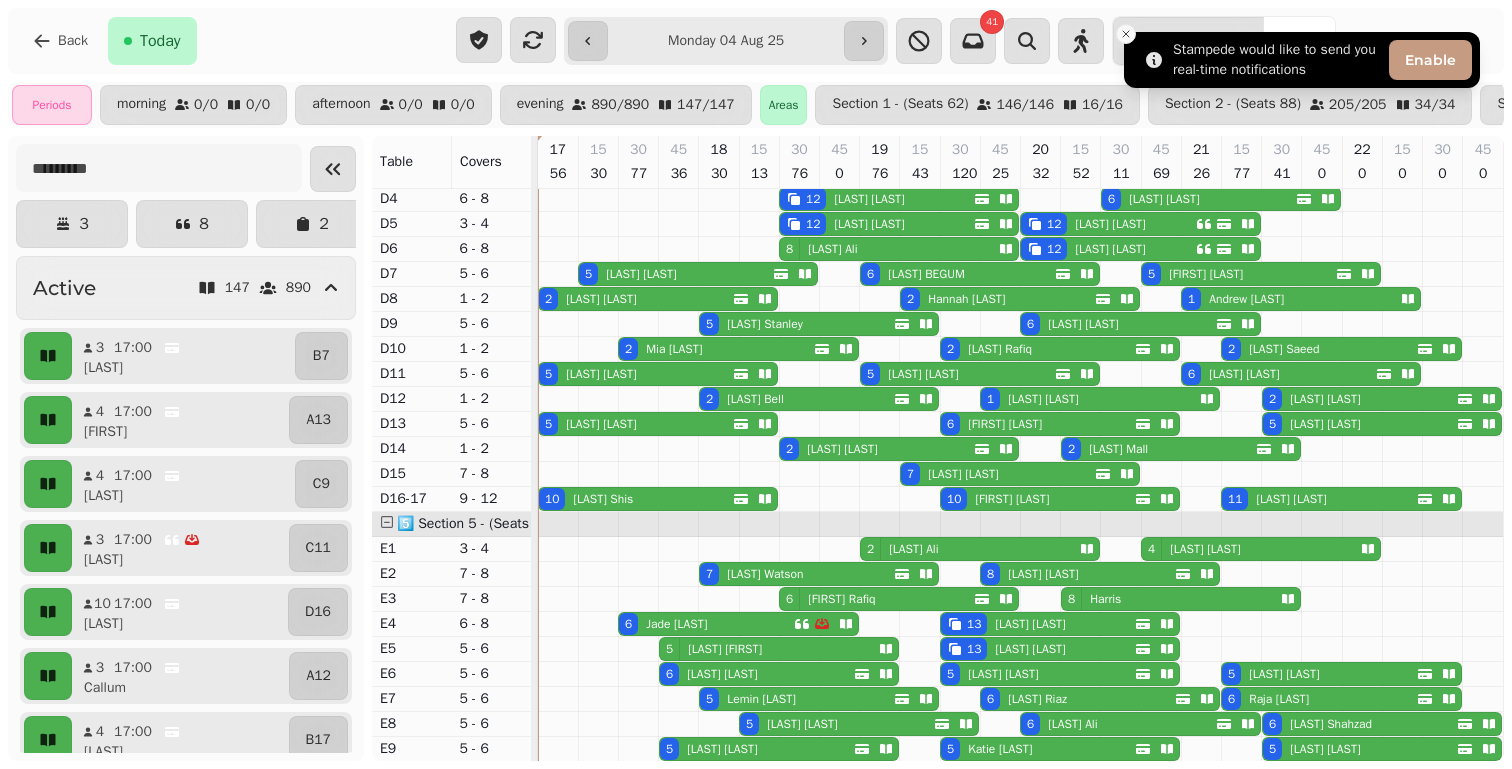 click at bounding box center [1126, 34] 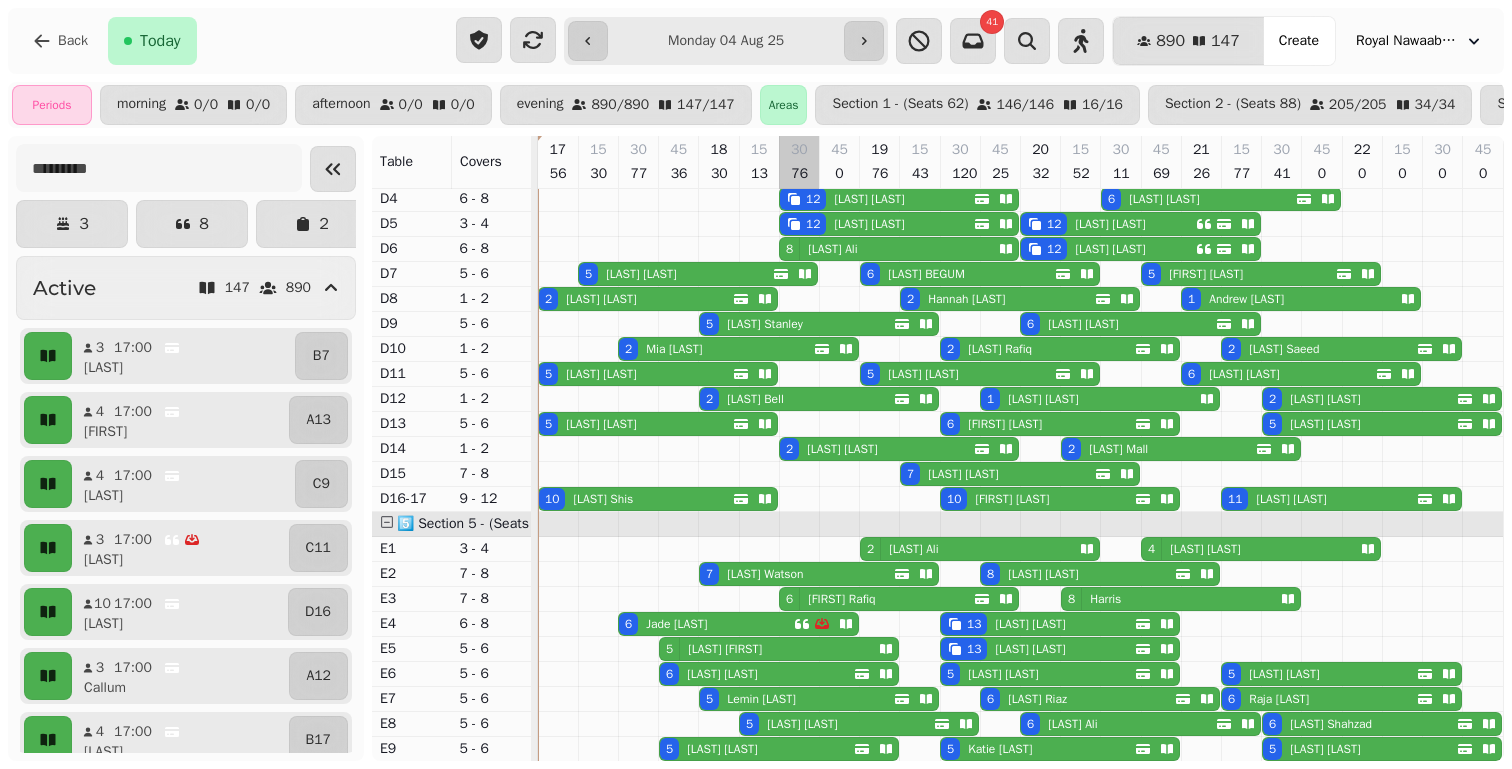 scroll, scrollTop: 1088, scrollLeft: 0, axis: vertical 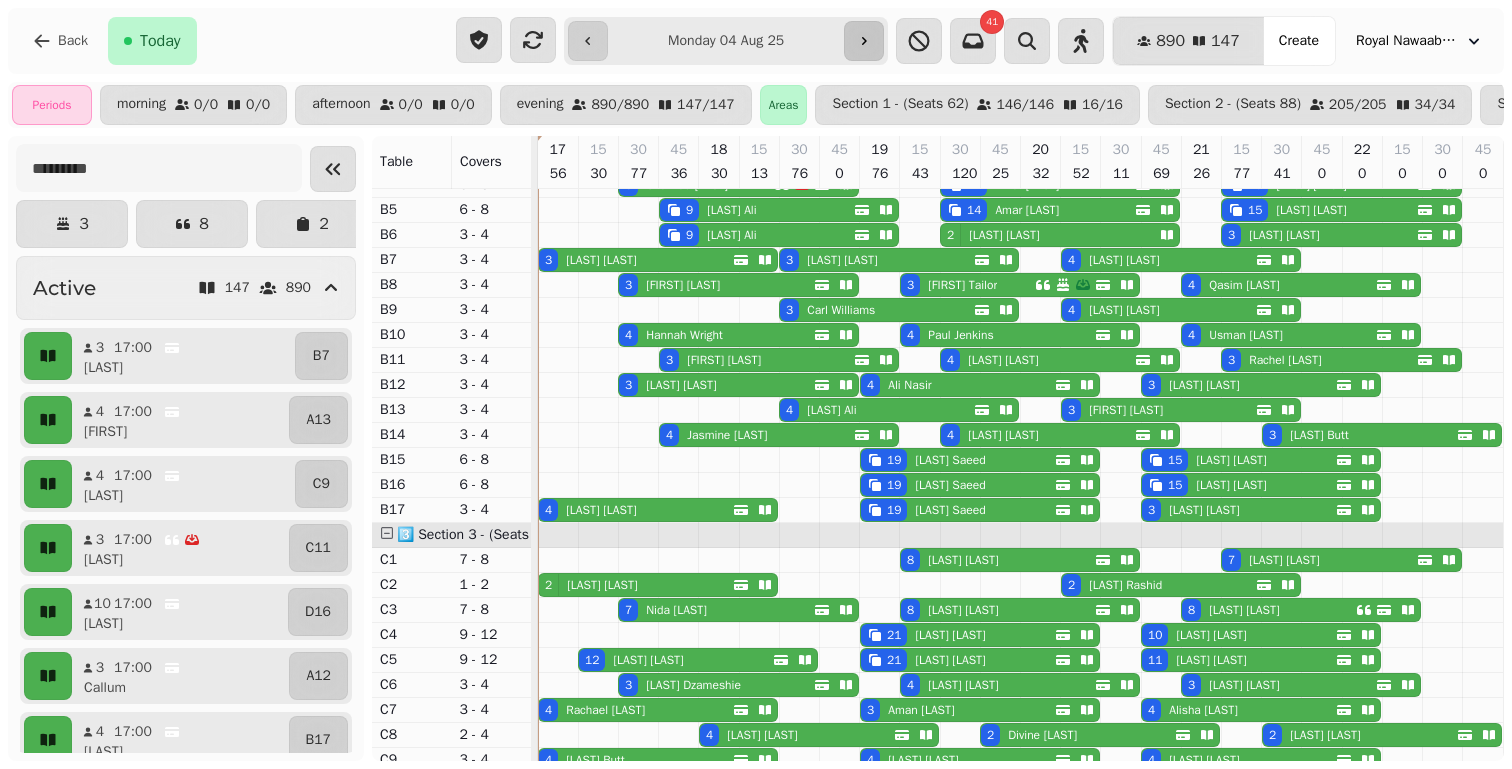 click at bounding box center (864, 41) 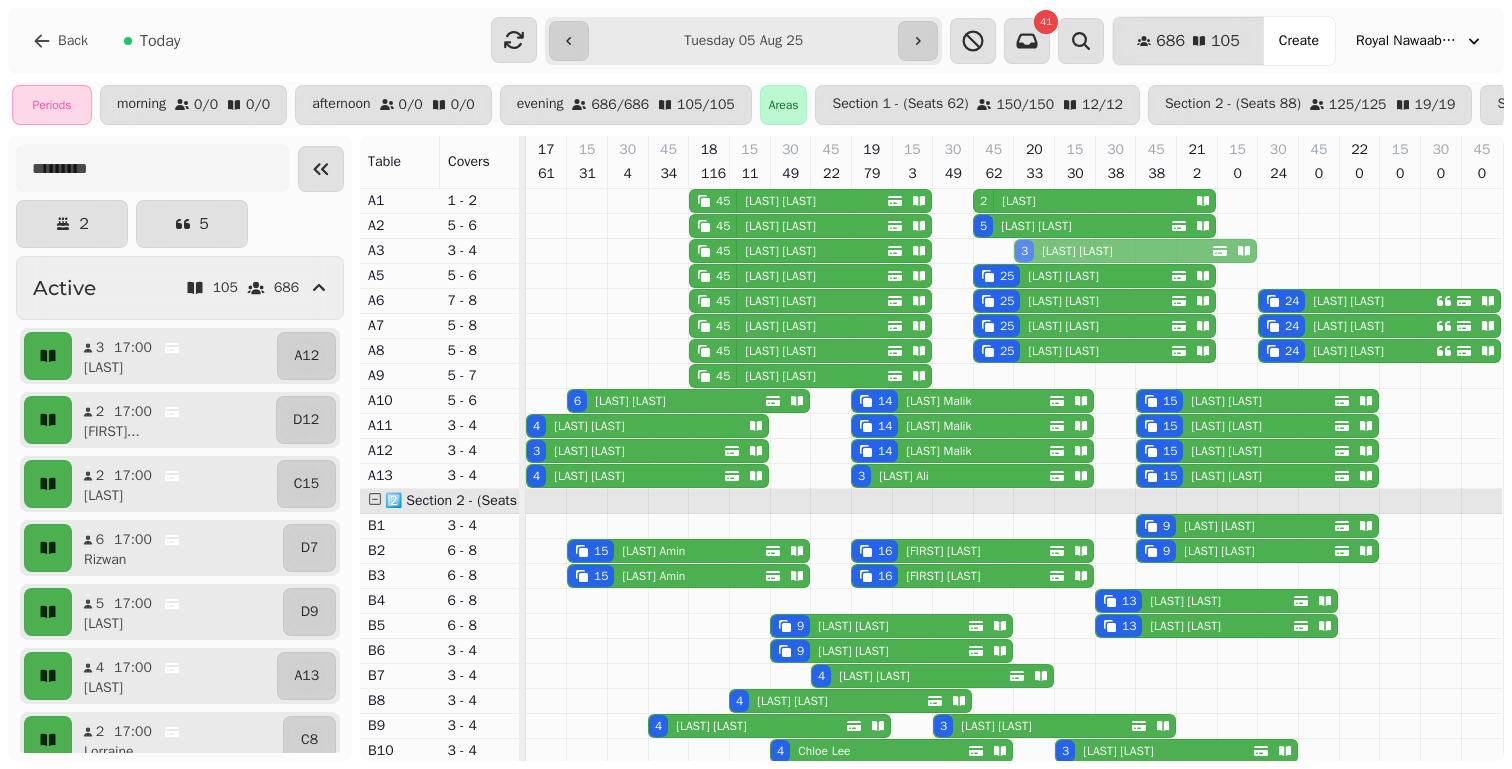 drag, startPoint x: 1028, startPoint y: 707, endPoint x: 1020, endPoint y: 263, distance: 444.07205 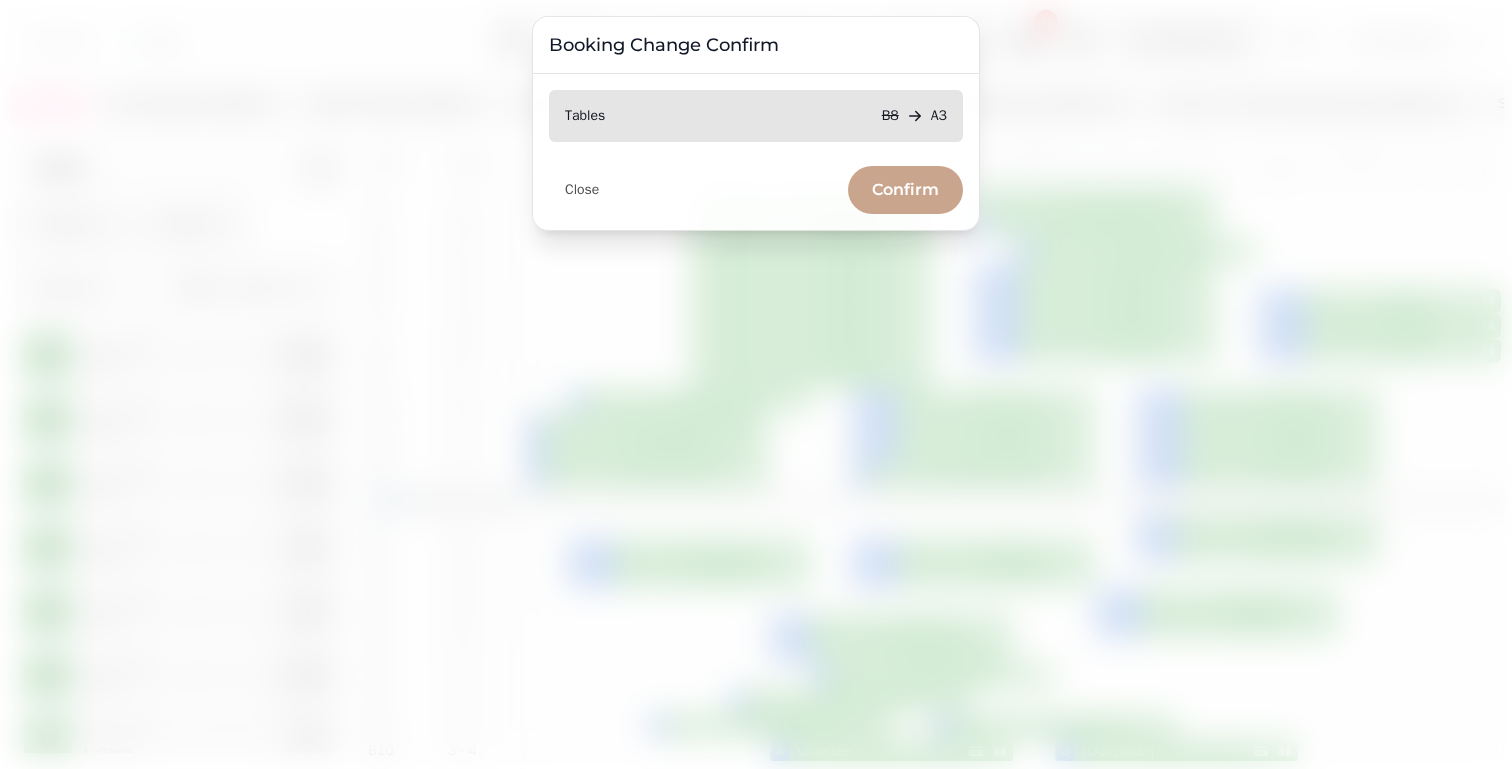 click on "Confirm" at bounding box center [905, 190] 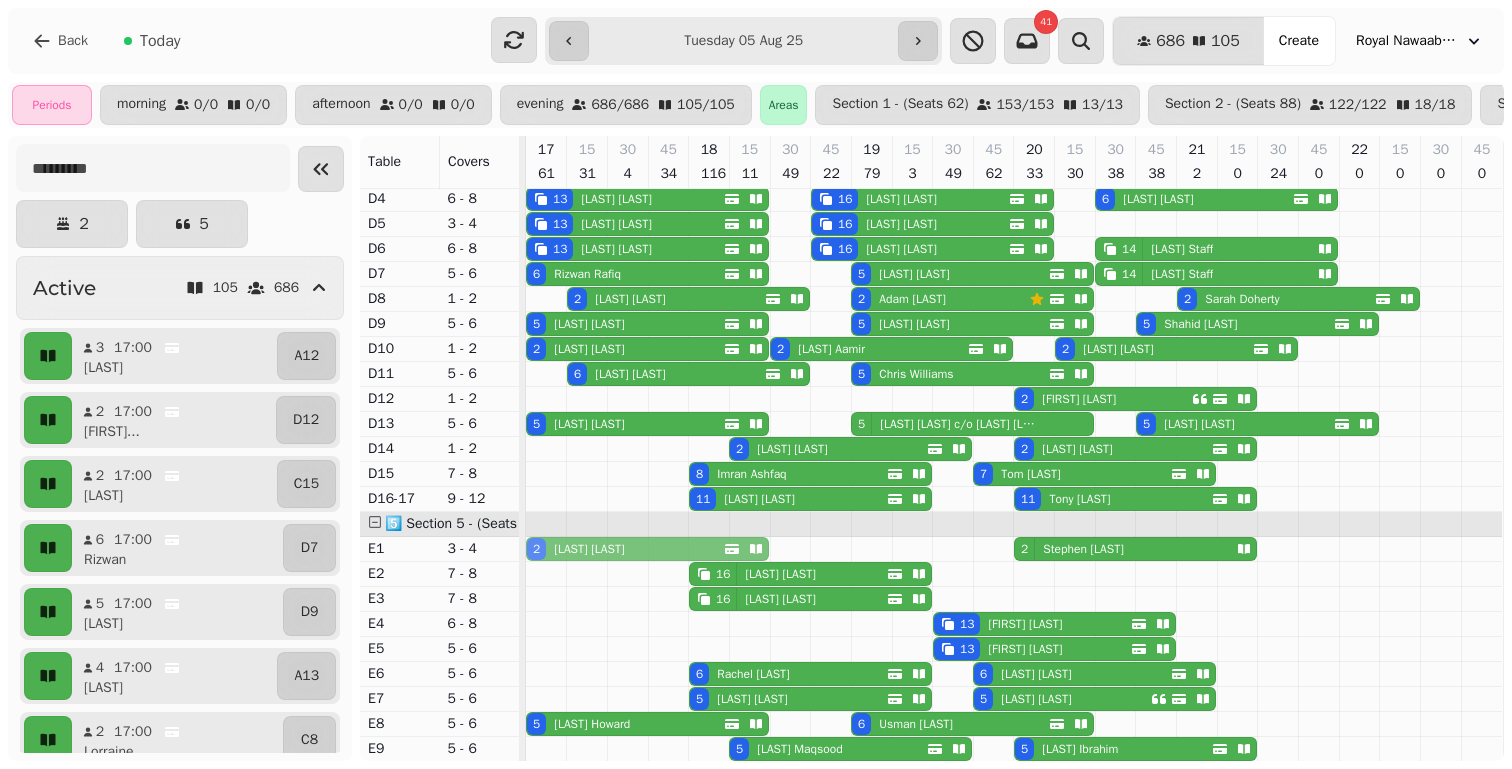 drag, startPoint x: 577, startPoint y: 403, endPoint x: 580, endPoint y: 553, distance: 150.03 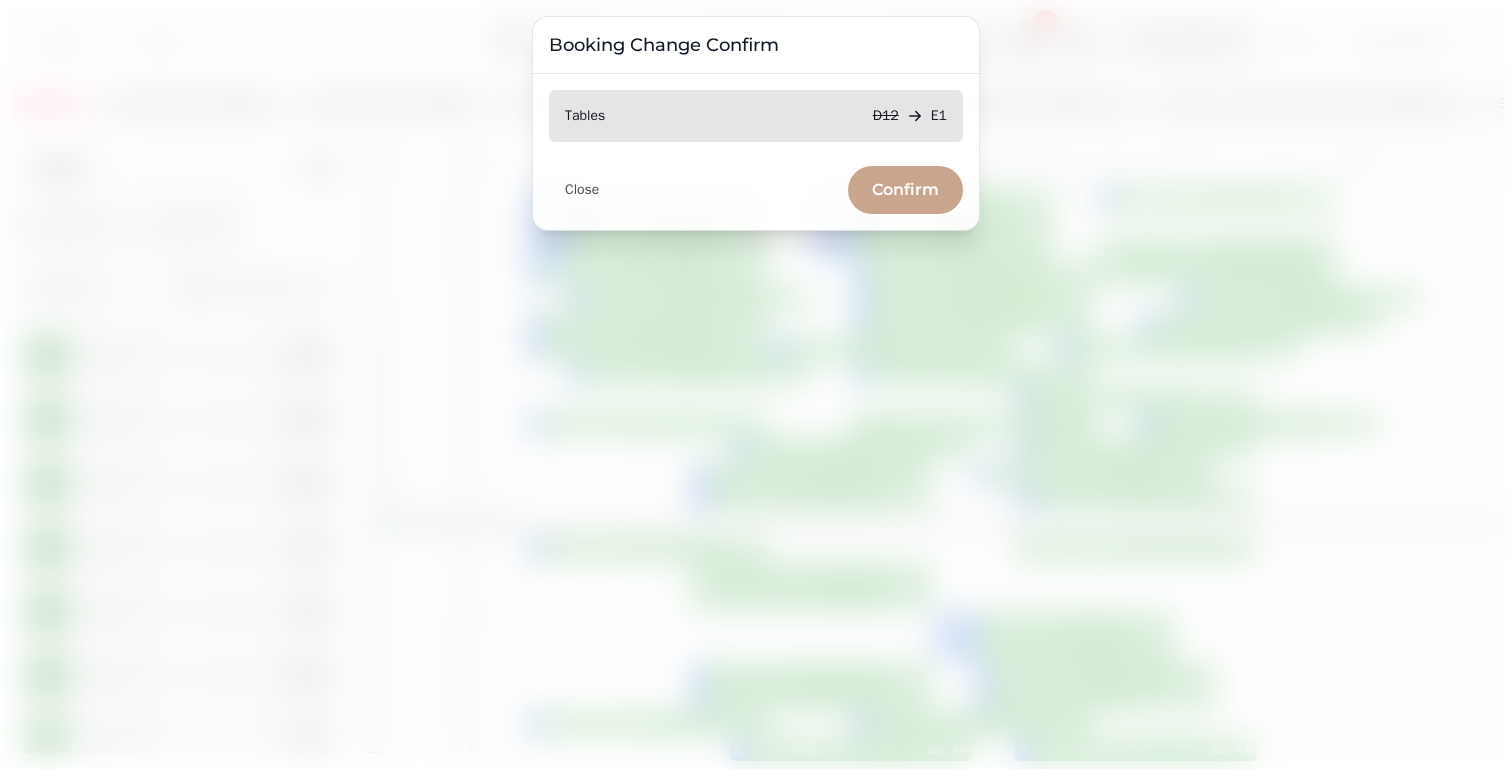 click on "Confirm" at bounding box center (905, 190) 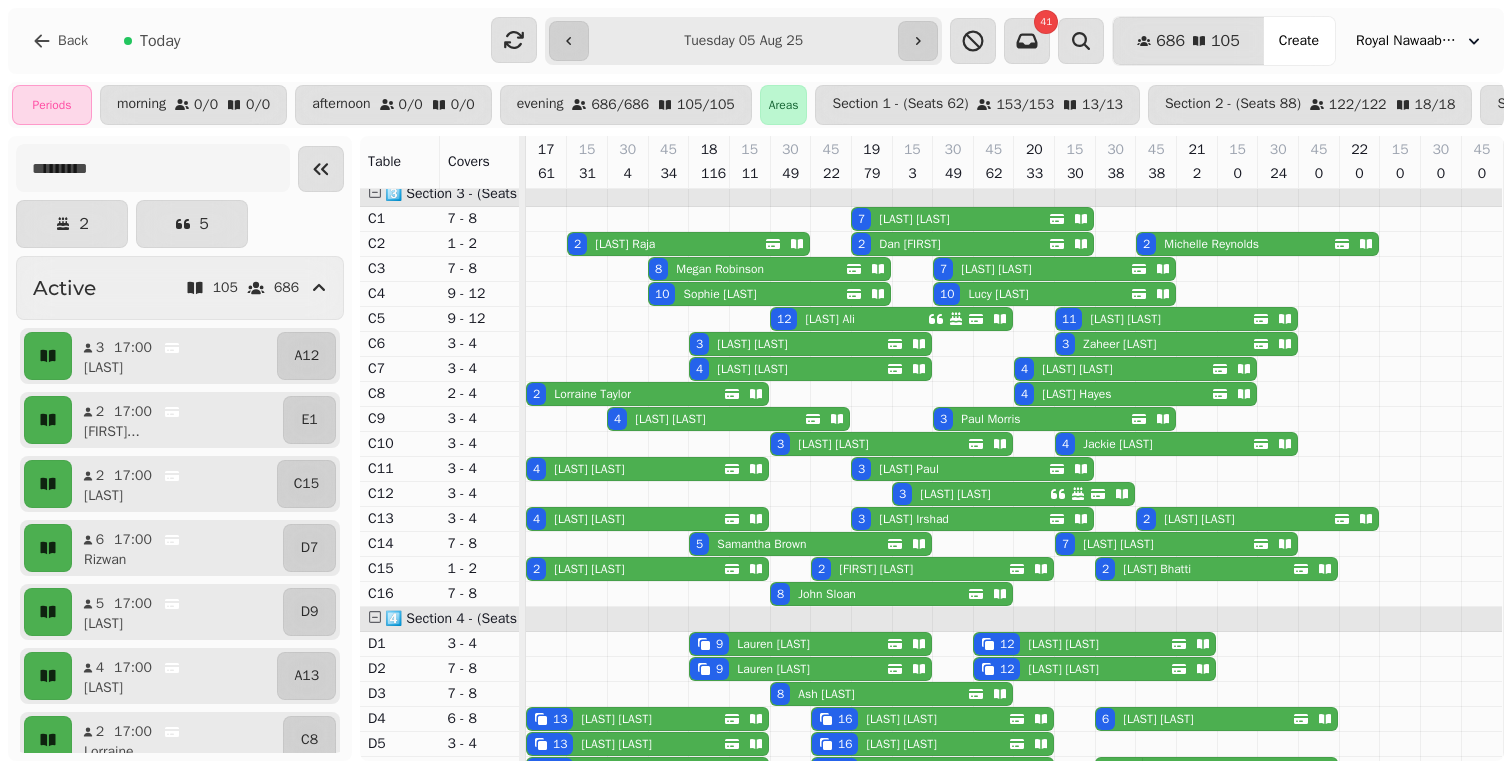 click on "Isha   Baig" at bounding box center (589, 469) 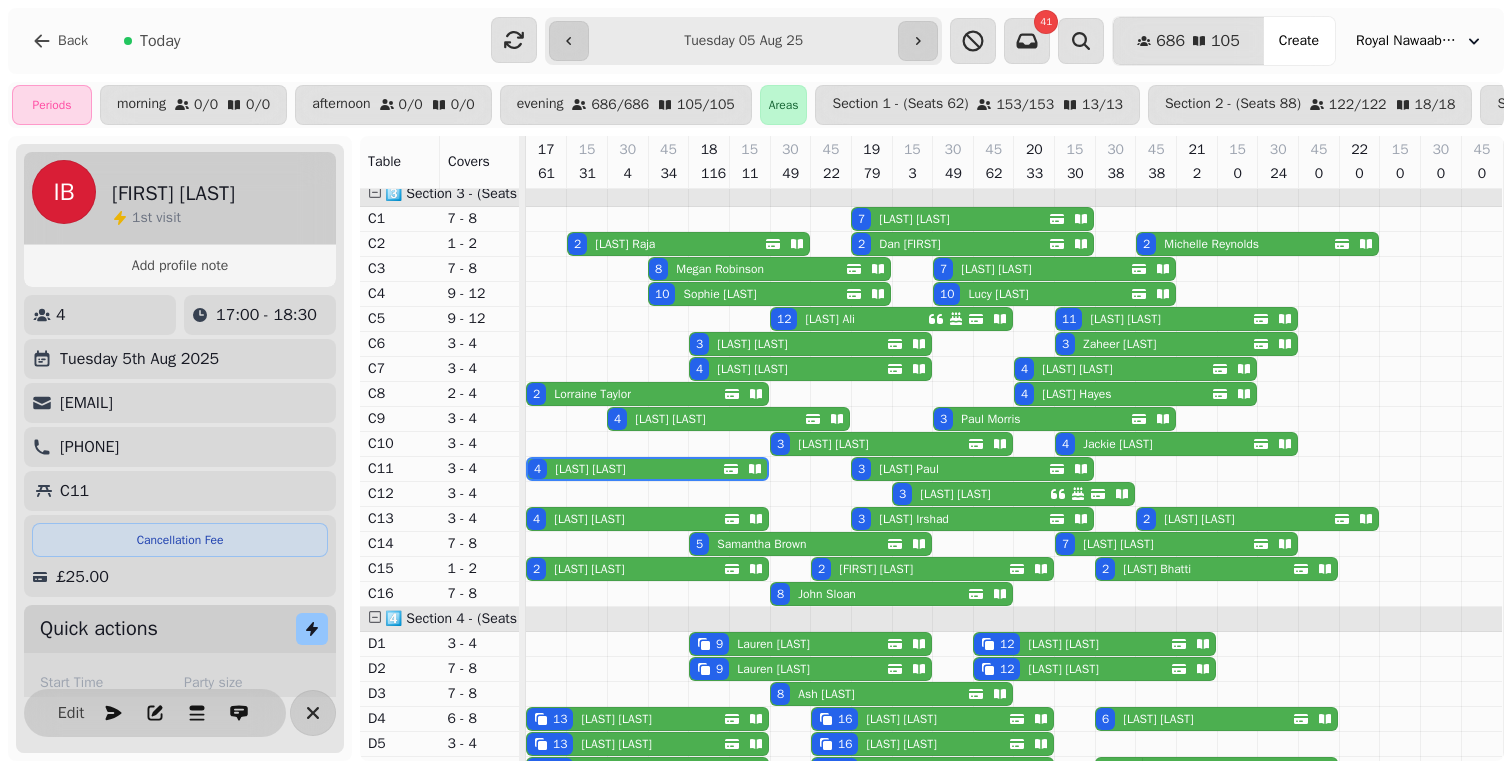 click on "Lorraine   Taylor" at bounding box center (588, 394) 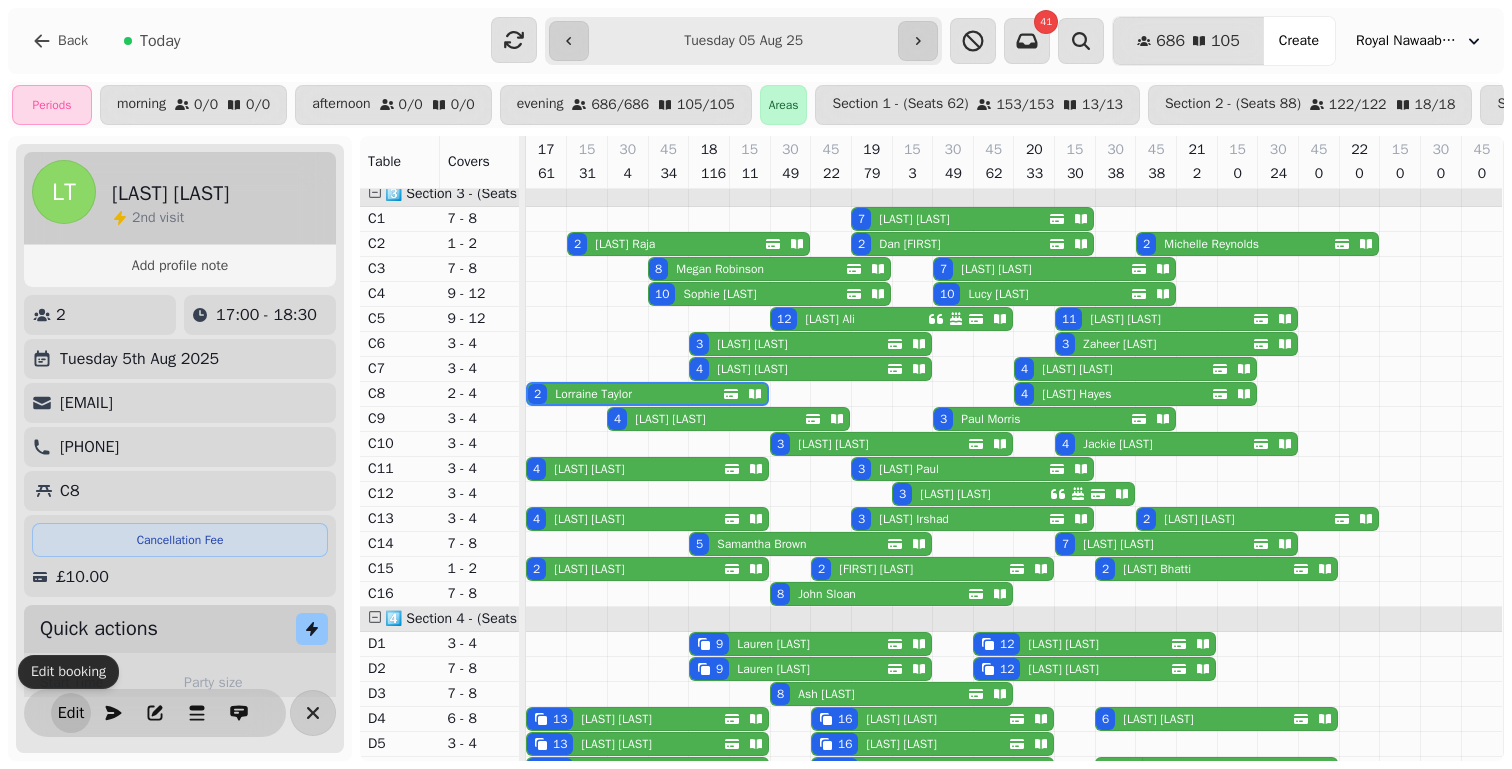 click on "Edit" at bounding box center [71, 713] 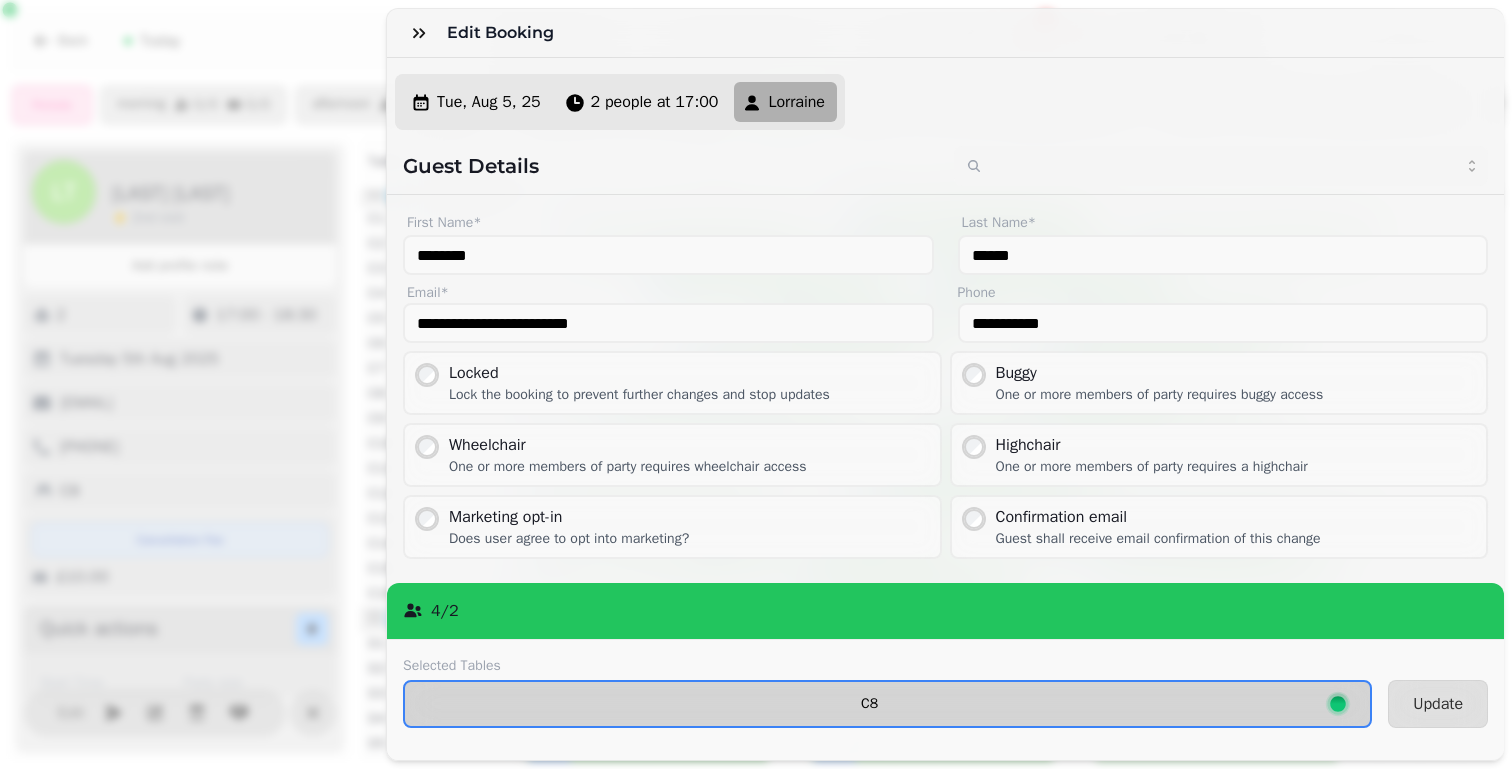 click on "C8" at bounding box center (887, 704) 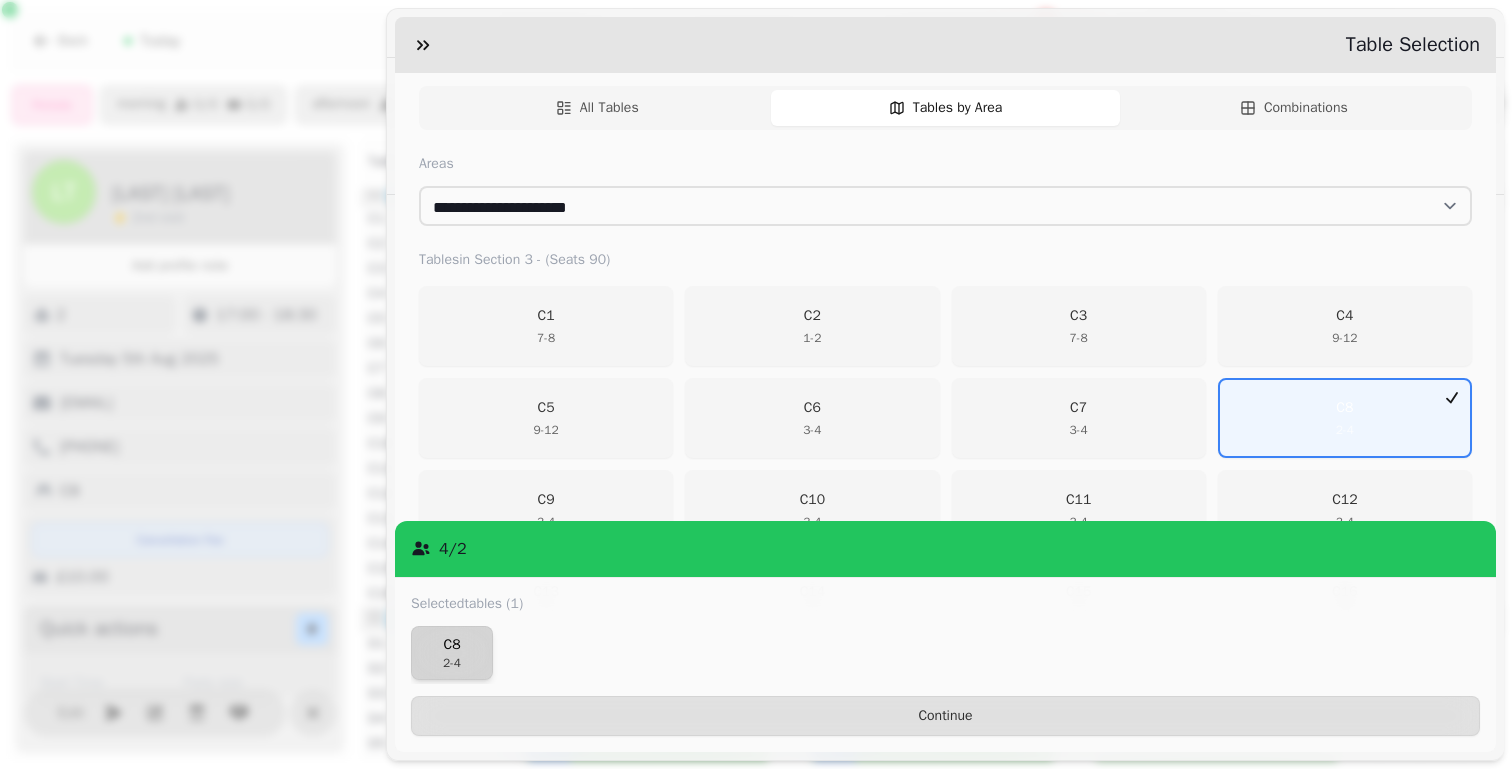 click on "2 - 4" at bounding box center (452, 663) 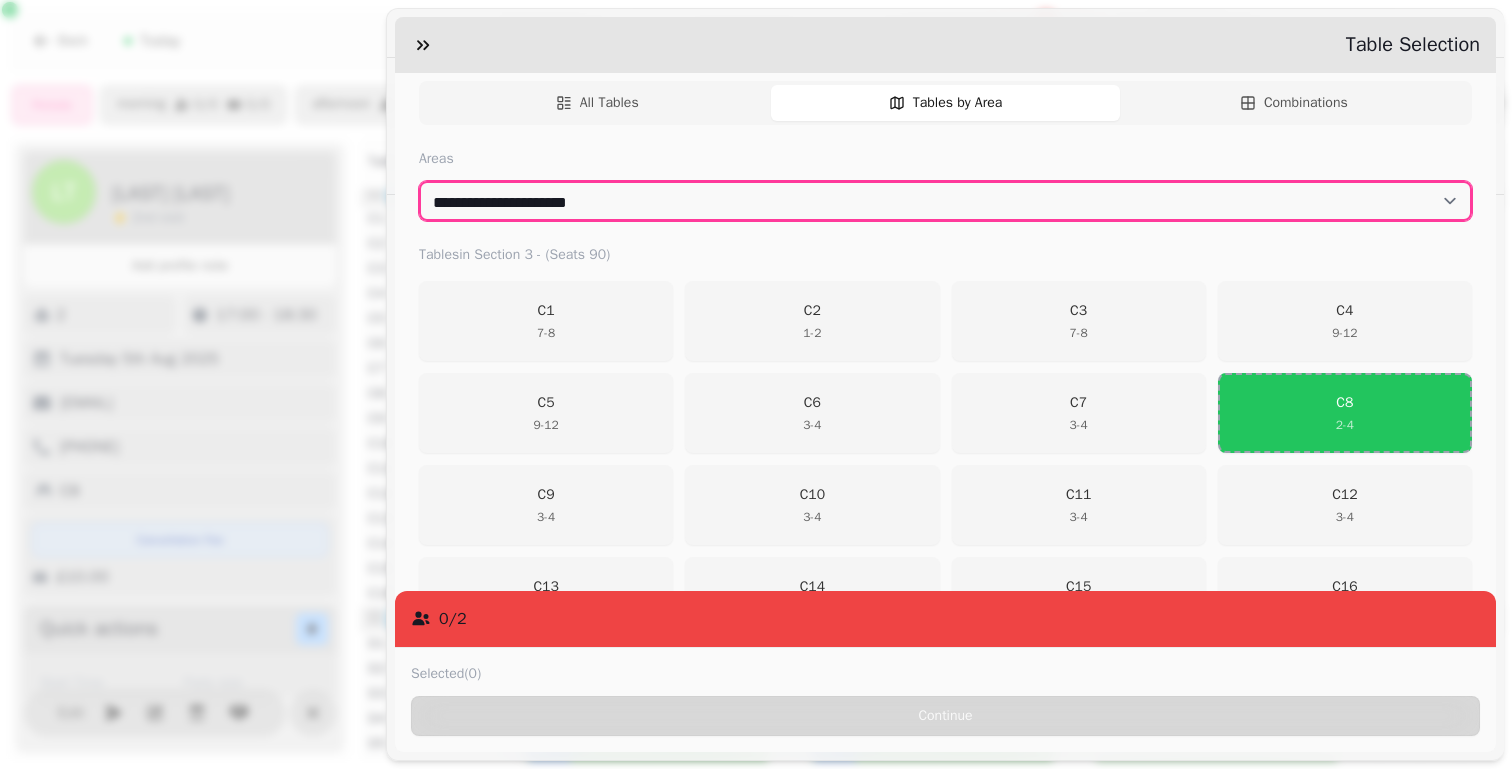 click on "**********" at bounding box center [945, 201] 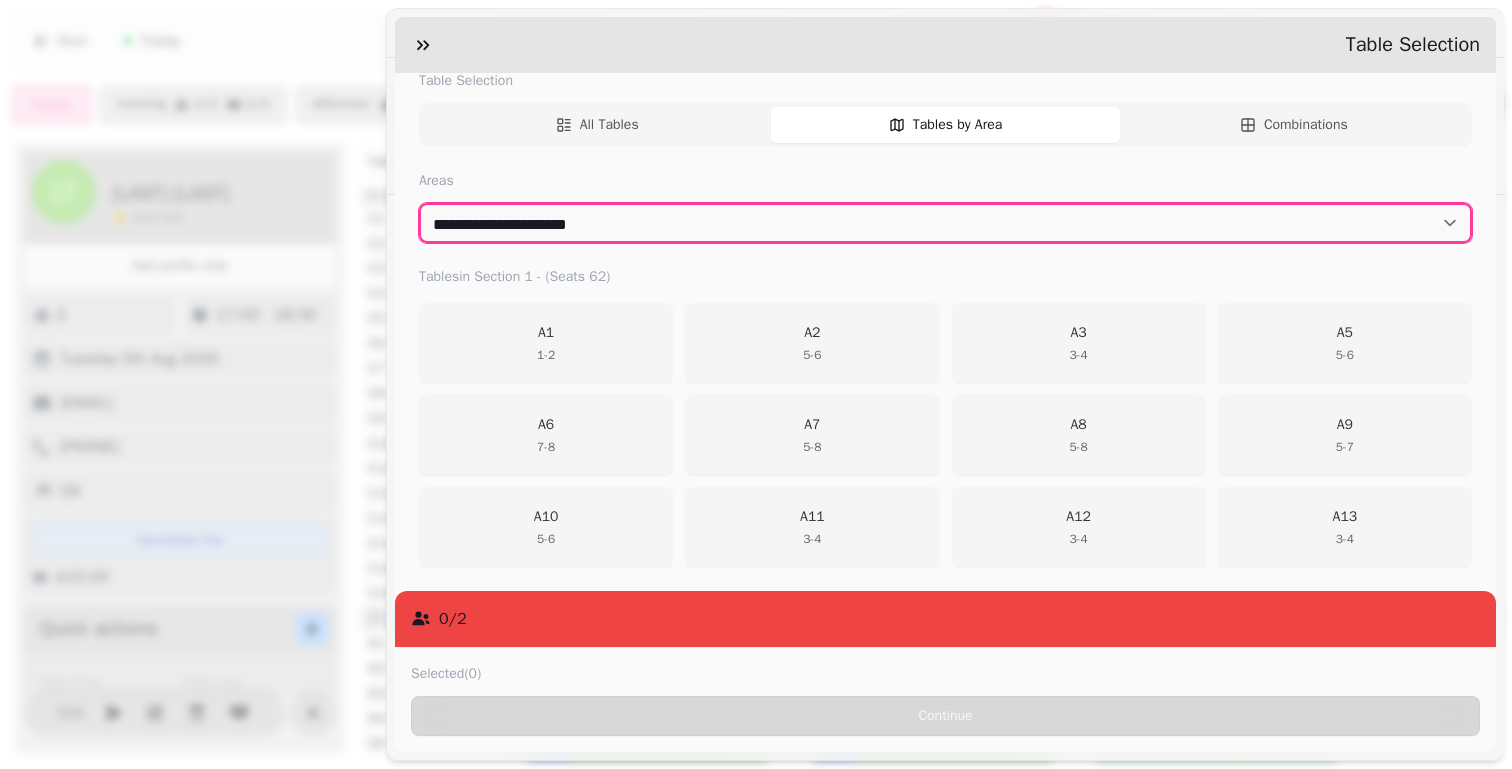 click on "**********" at bounding box center [945, 223] 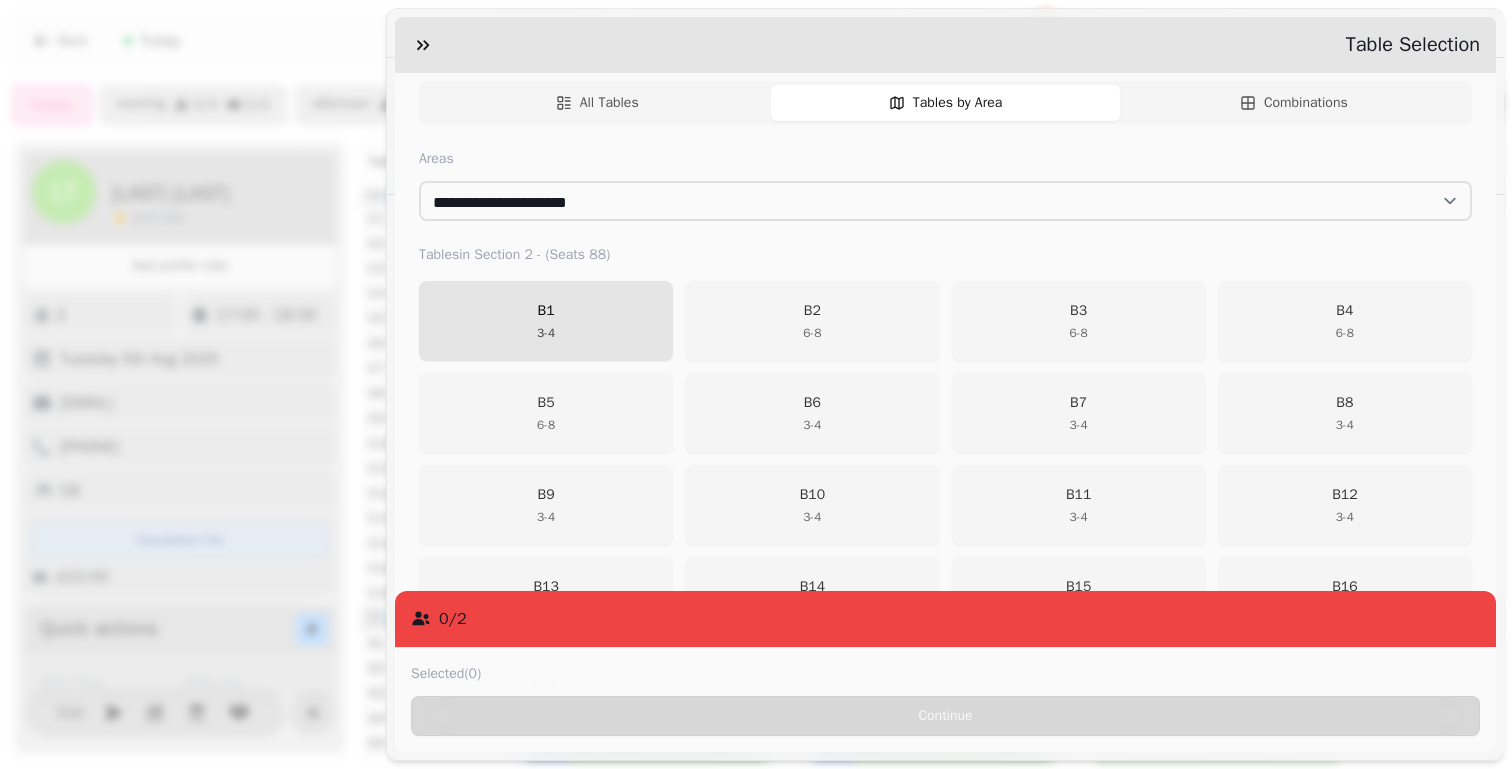 click on "B1 3  -  4" at bounding box center [546, 321] 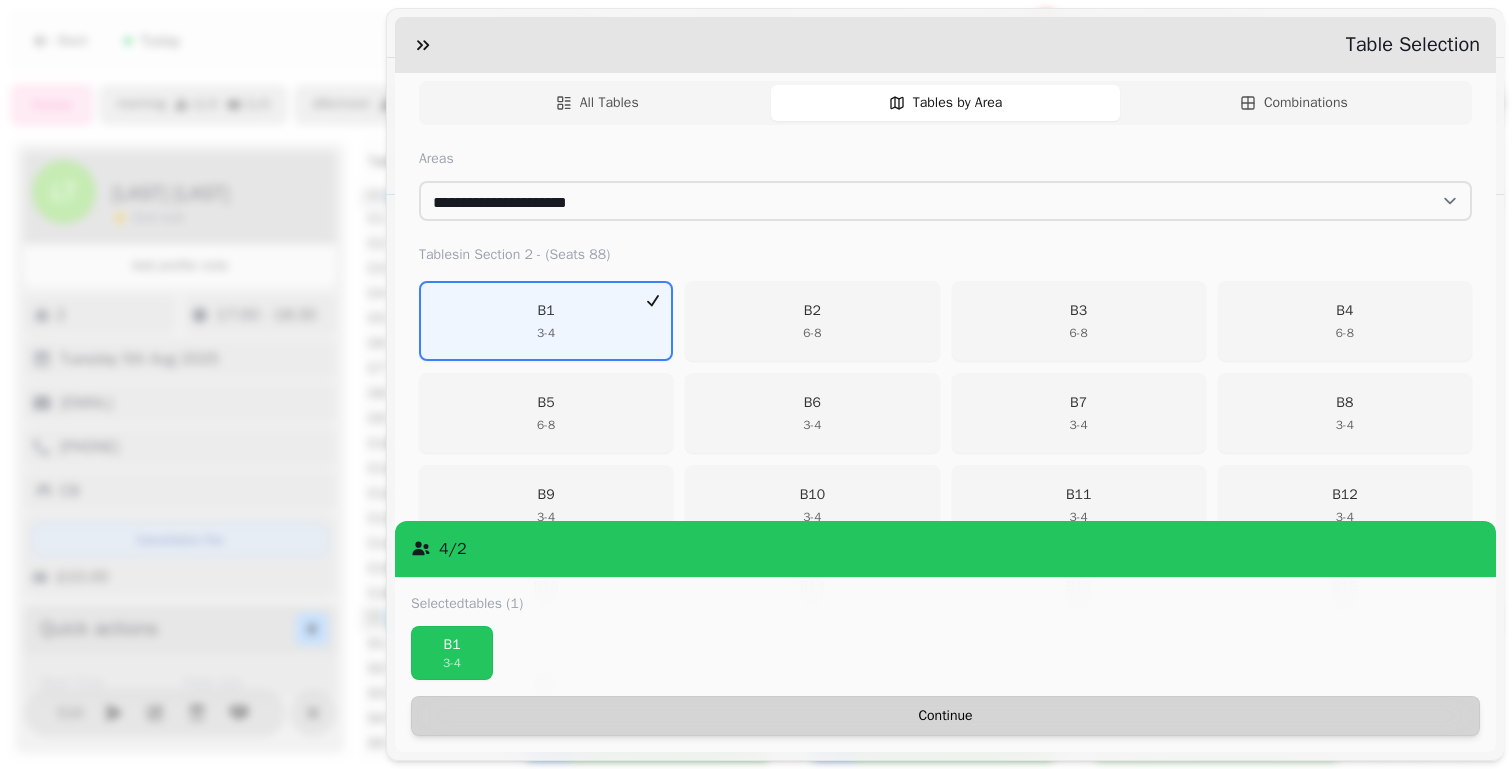 click on "Continue" at bounding box center [945, 716] 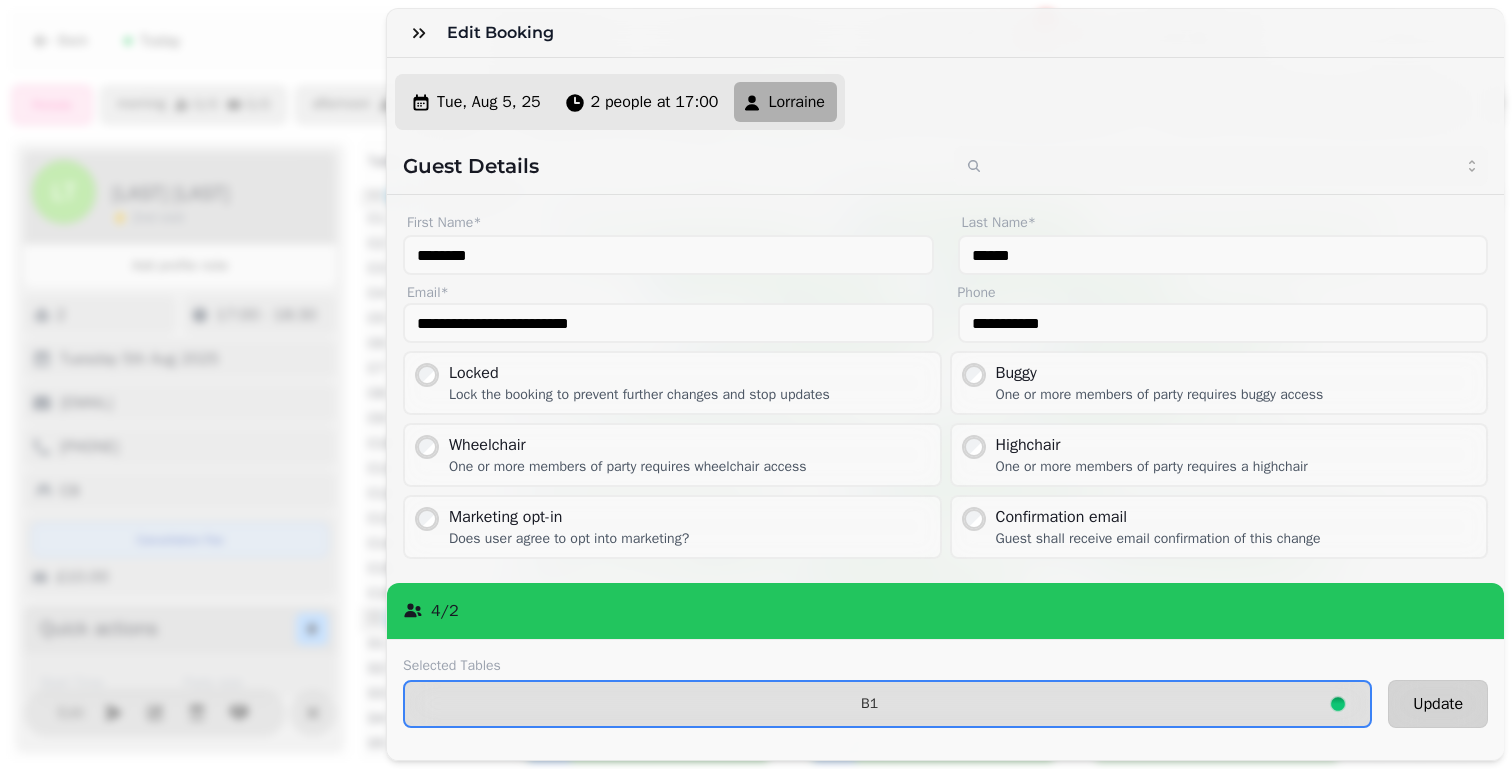 click on "Update" at bounding box center (1438, 704) 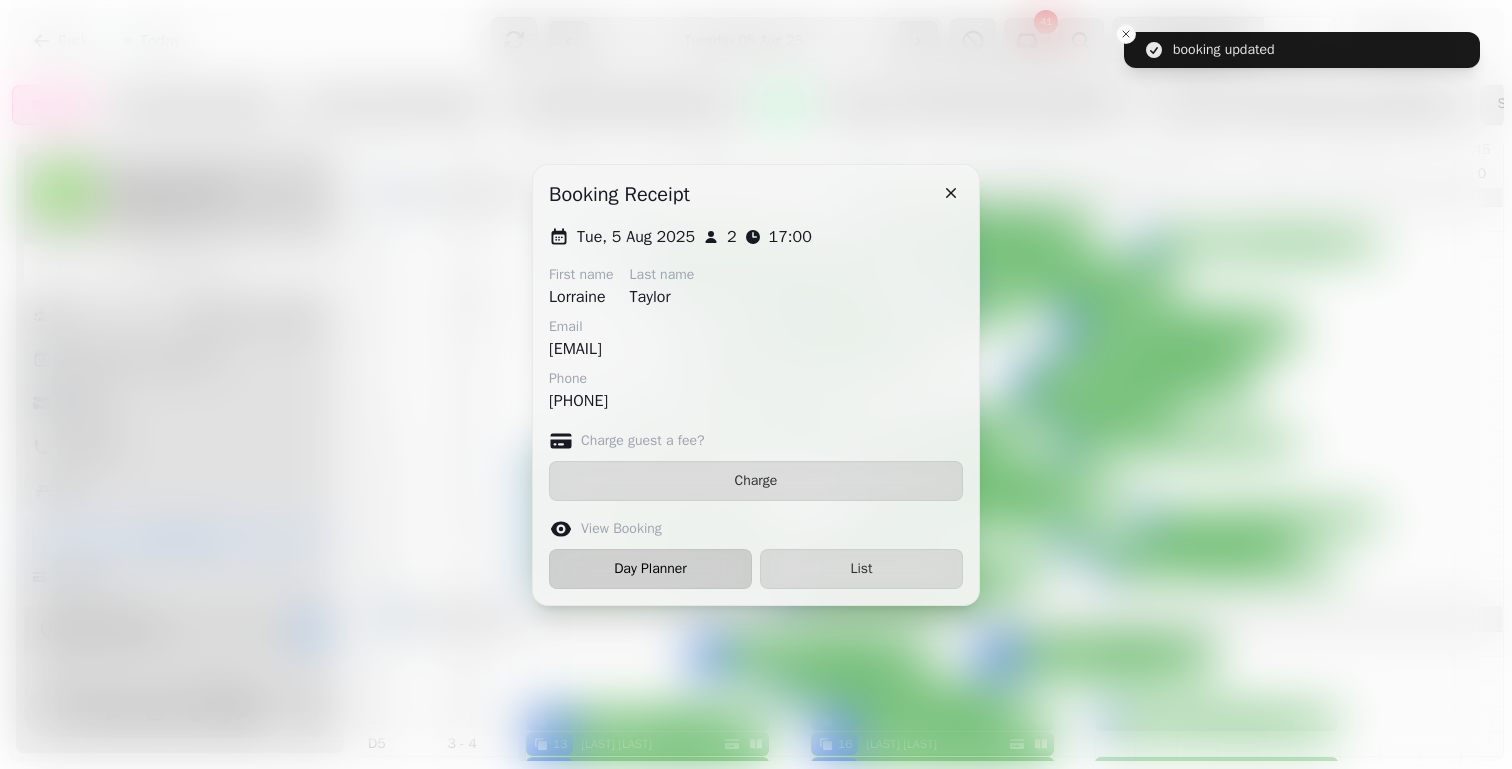 click on "Day Planner" at bounding box center [650, 569] 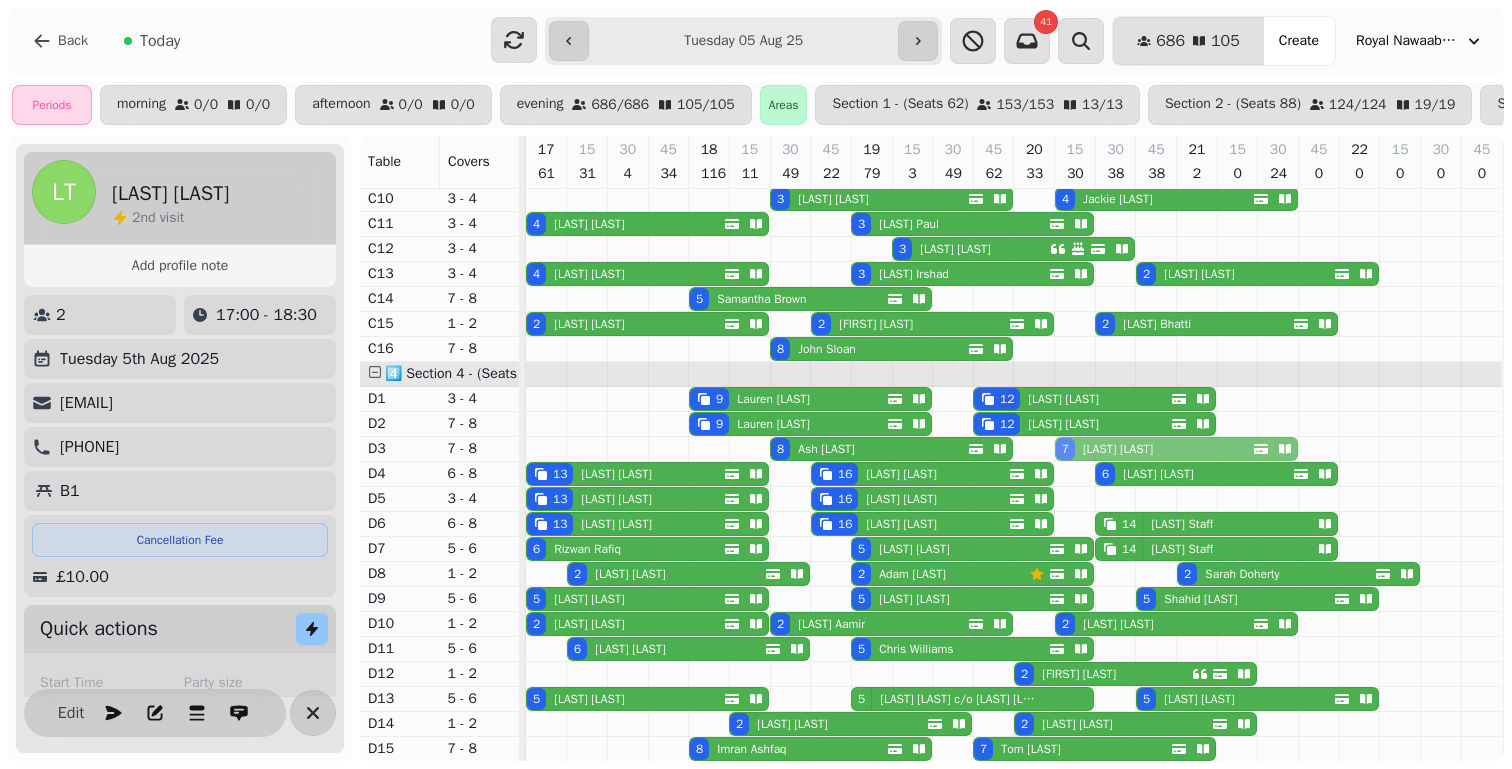 drag, startPoint x: 1167, startPoint y: 294, endPoint x: 1167, endPoint y: 440, distance: 146 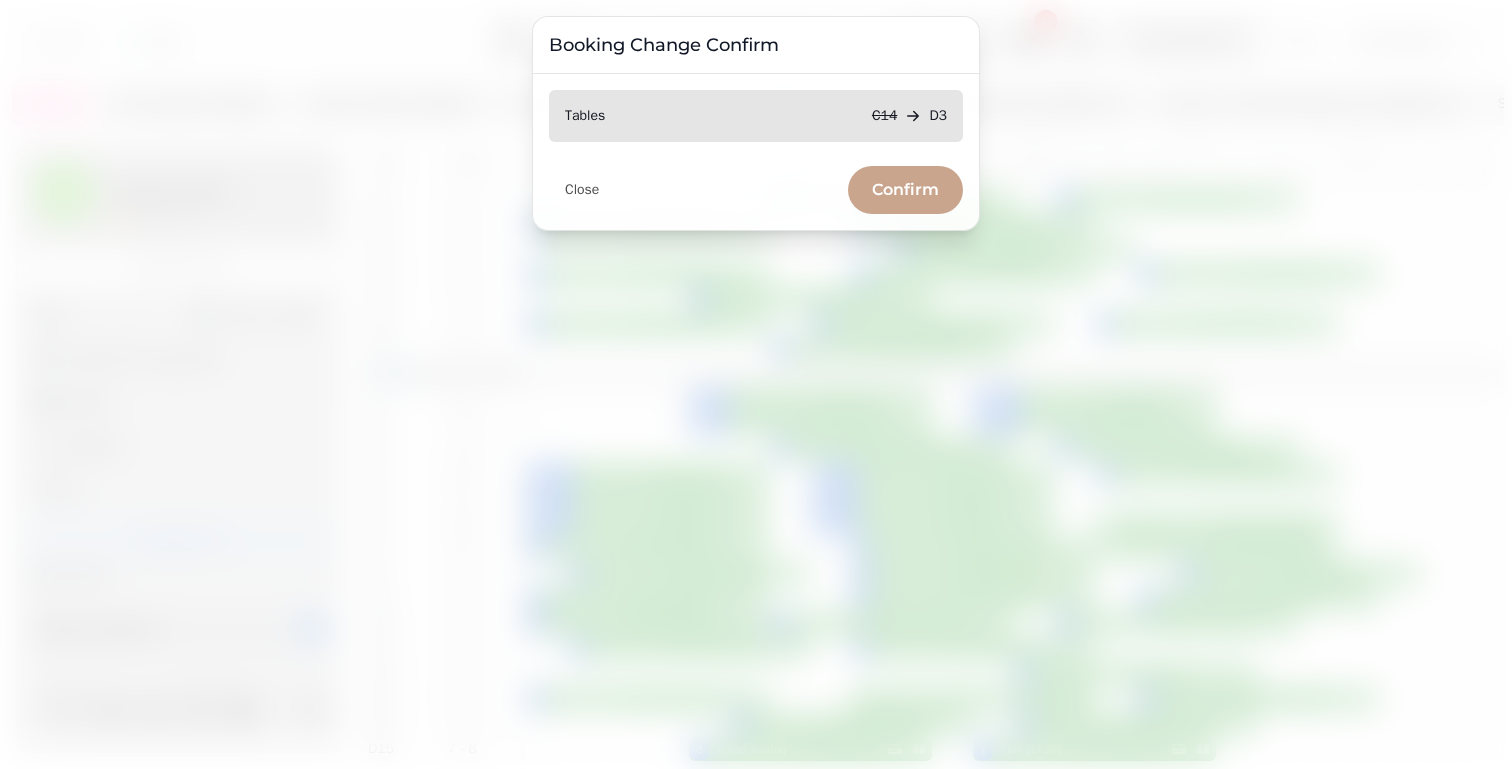 click on "Confirm" at bounding box center [905, 190] 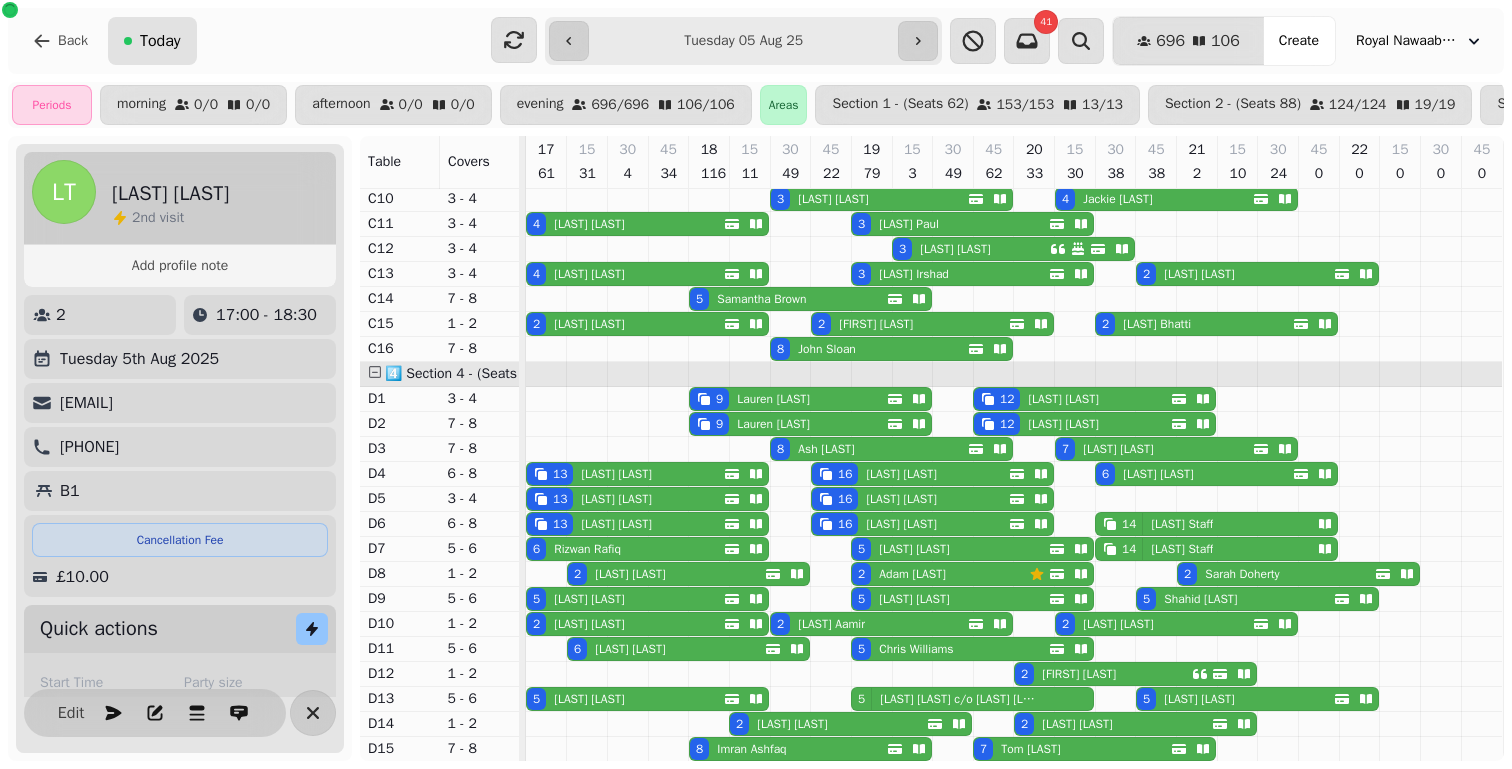 click on "Today" at bounding box center (160, 41) 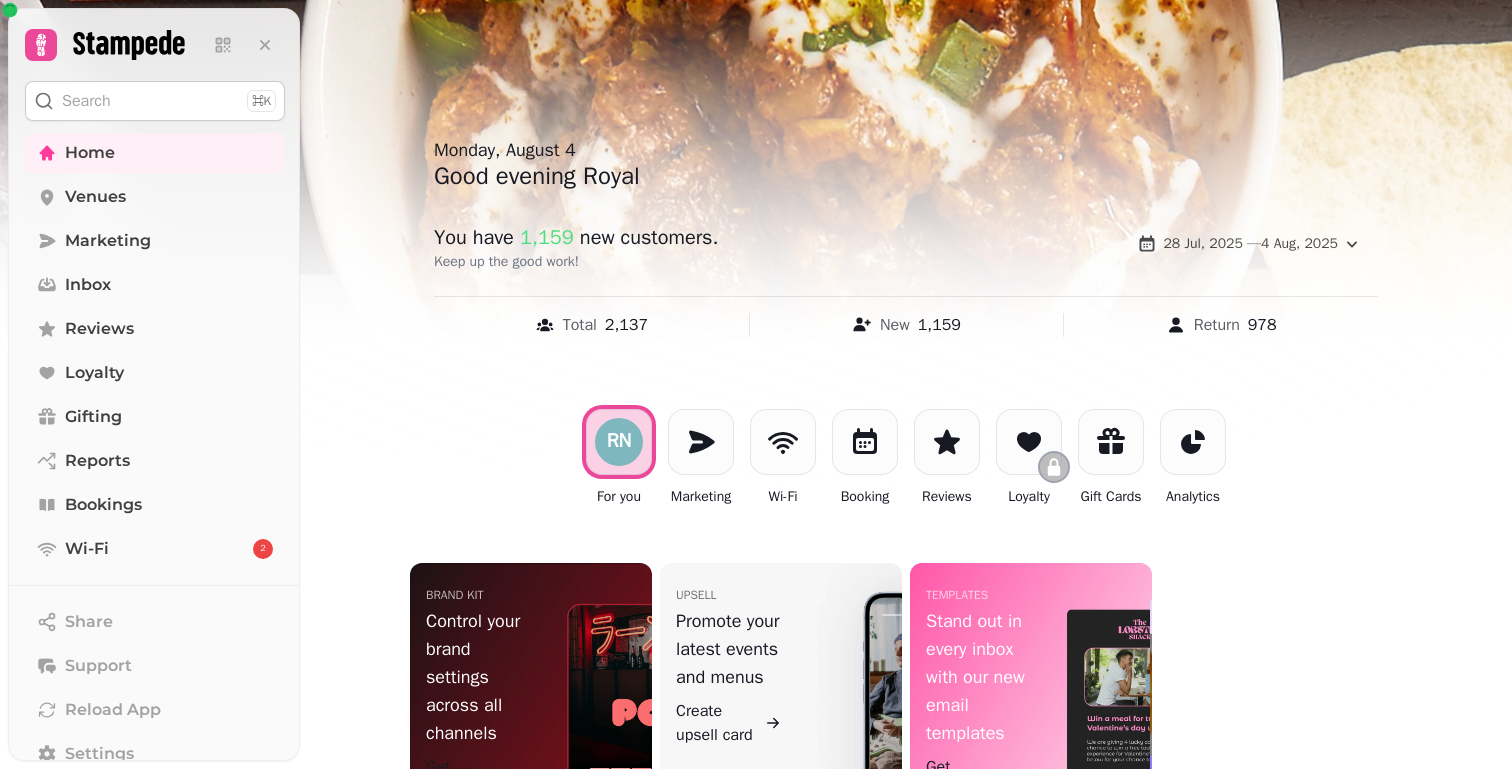 scroll, scrollTop: 0, scrollLeft: 0, axis: both 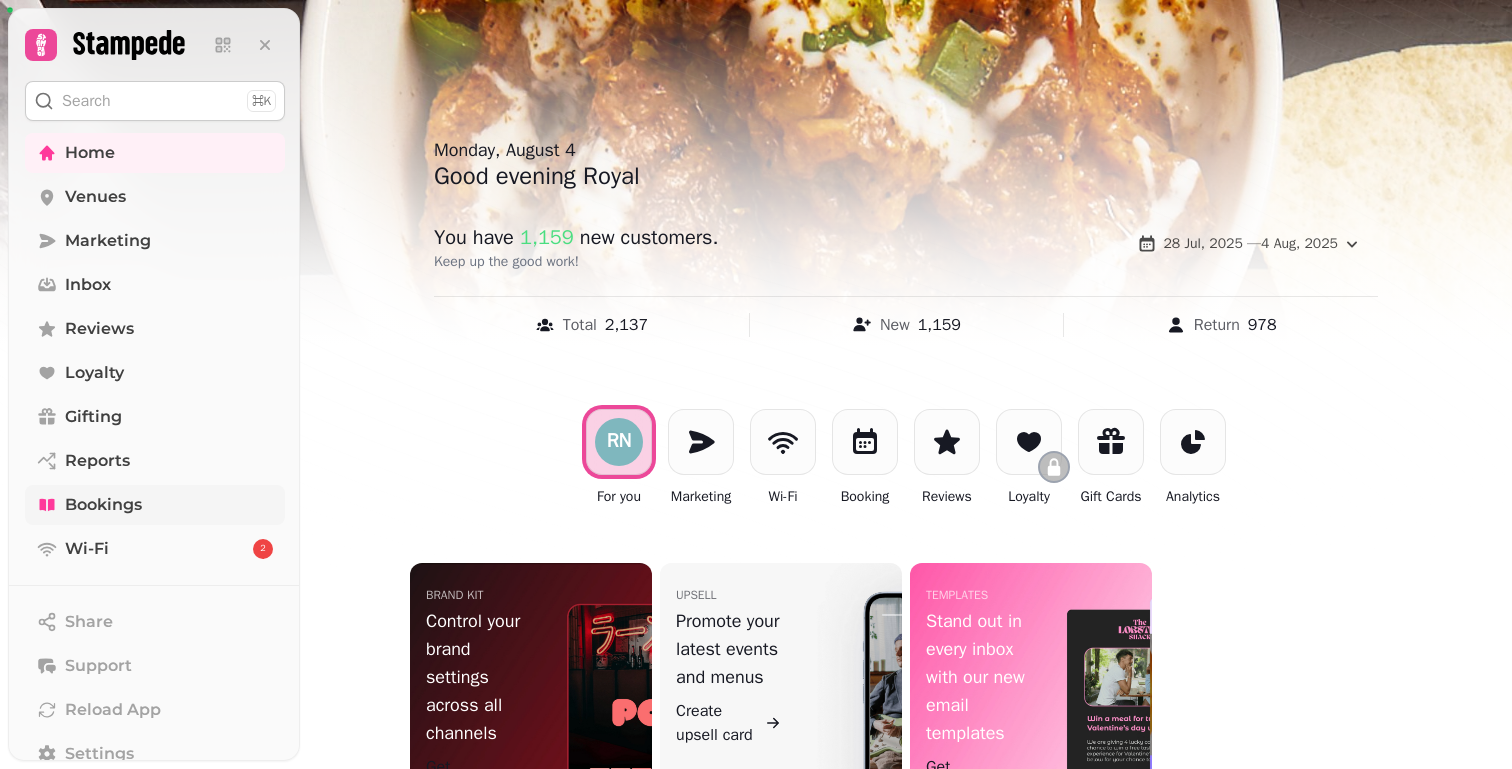 click on "Bookings" at bounding box center [103, 505] 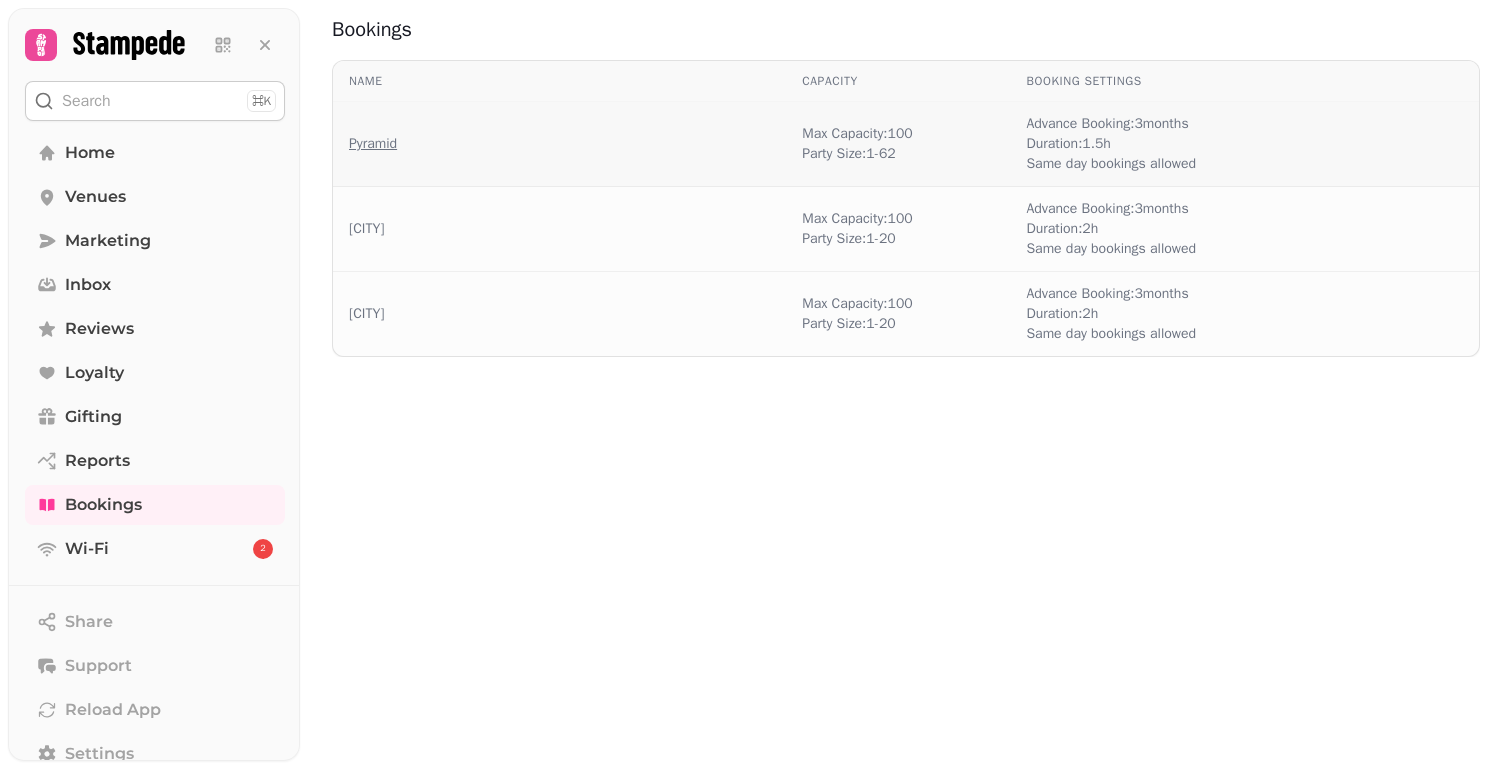 click on "Pyramid" at bounding box center [373, 144] 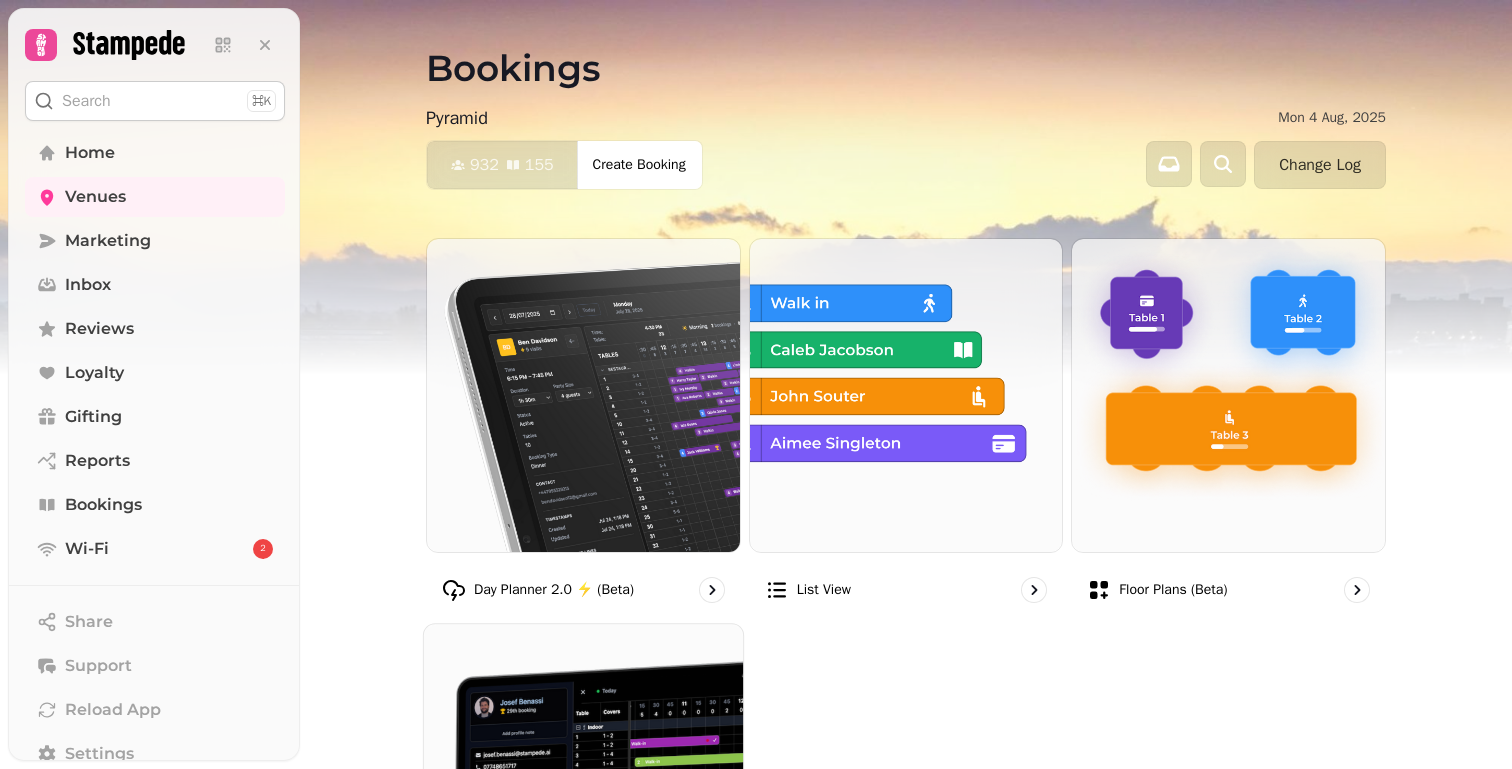 click at bounding box center [583, 783] 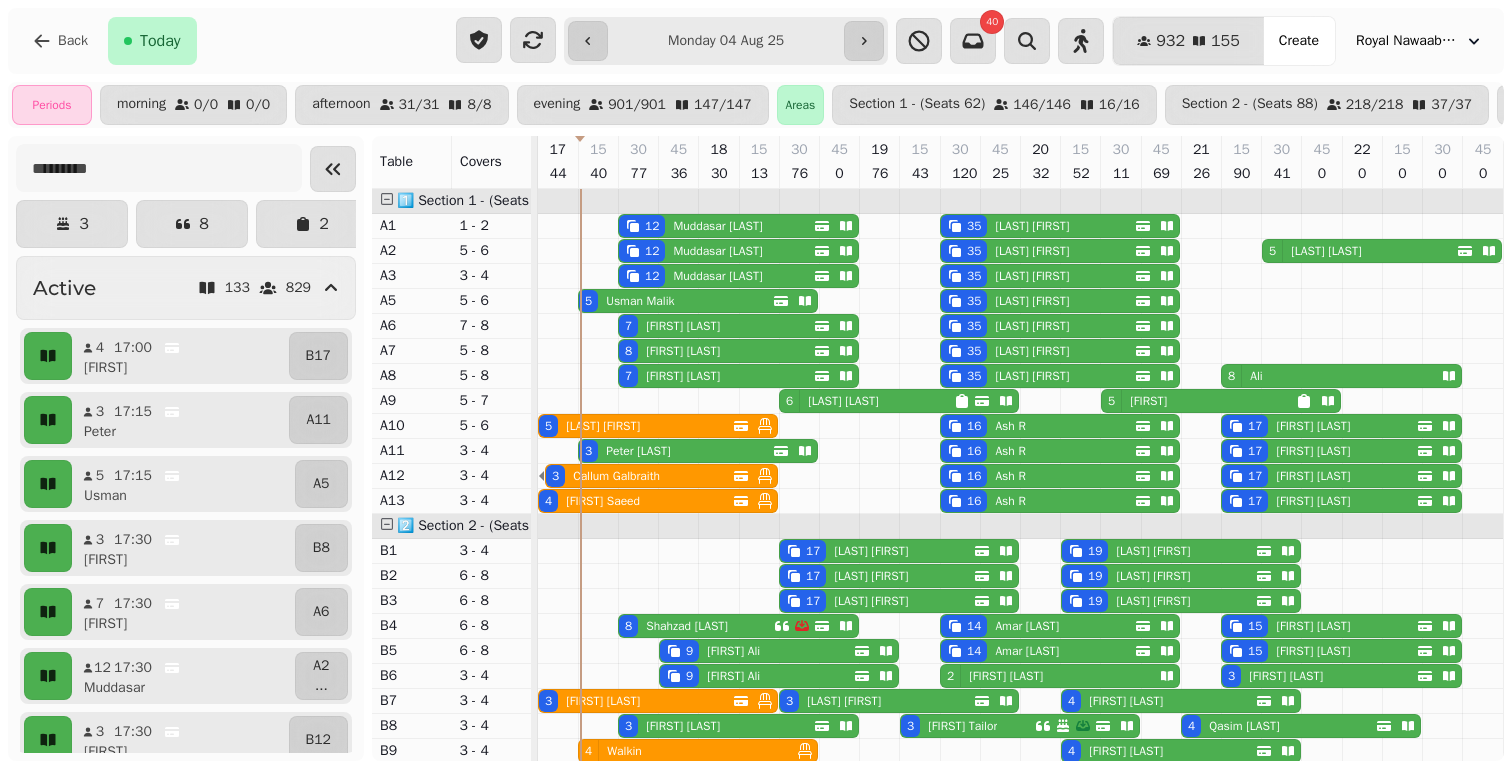 scroll, scrollTop: 70, scrollLeft: 0, axis: vertical 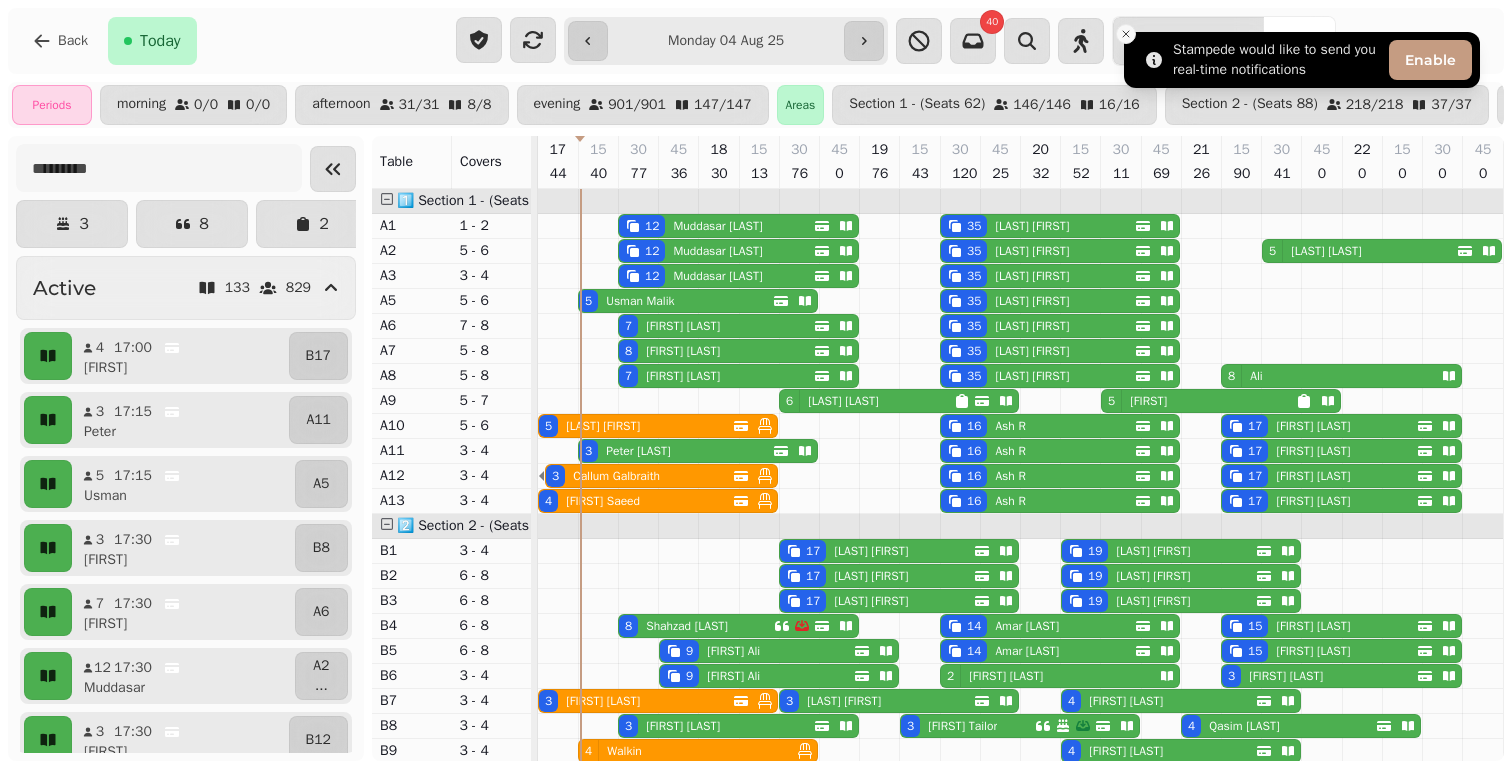 click 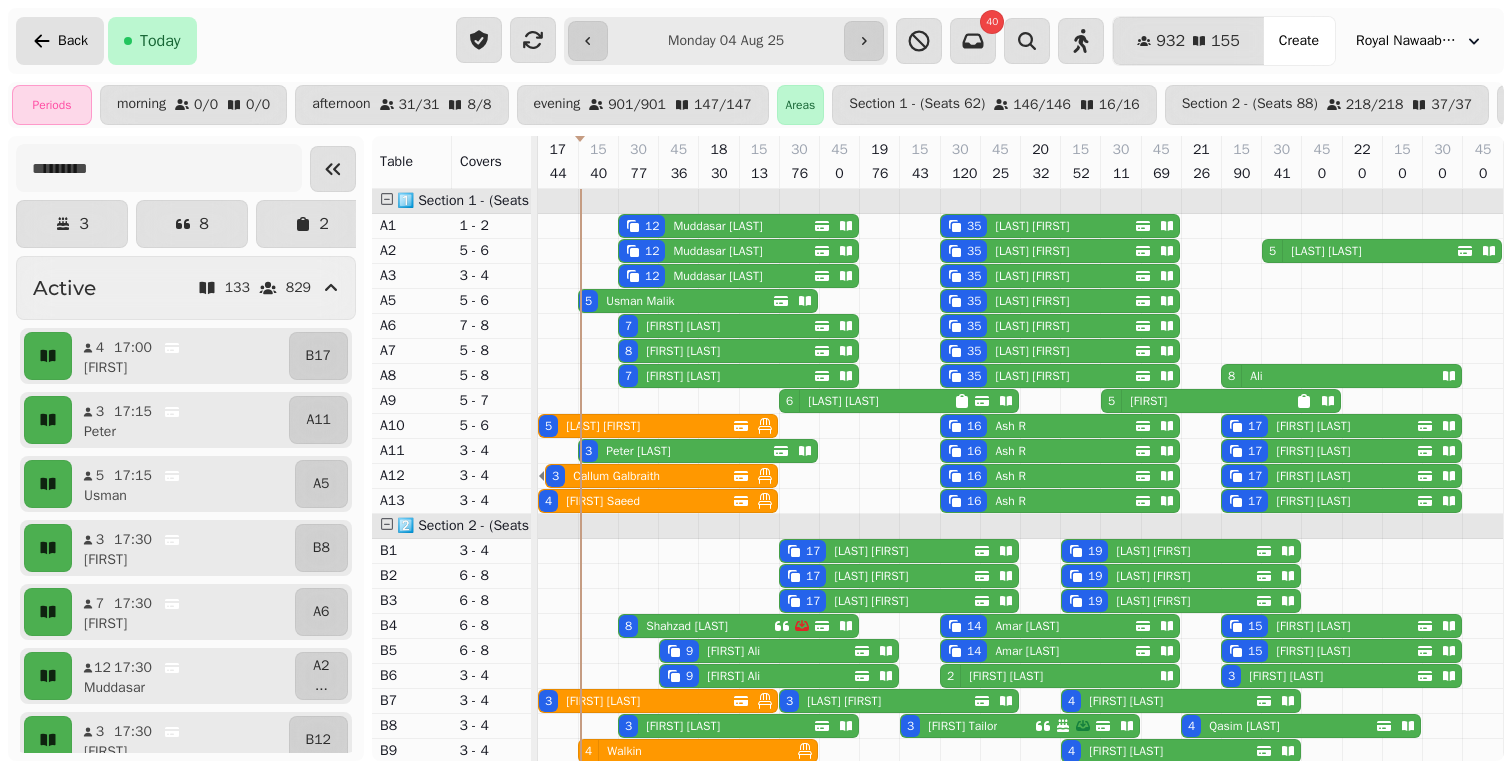 click on "Back" at bounding box center [60, 41] 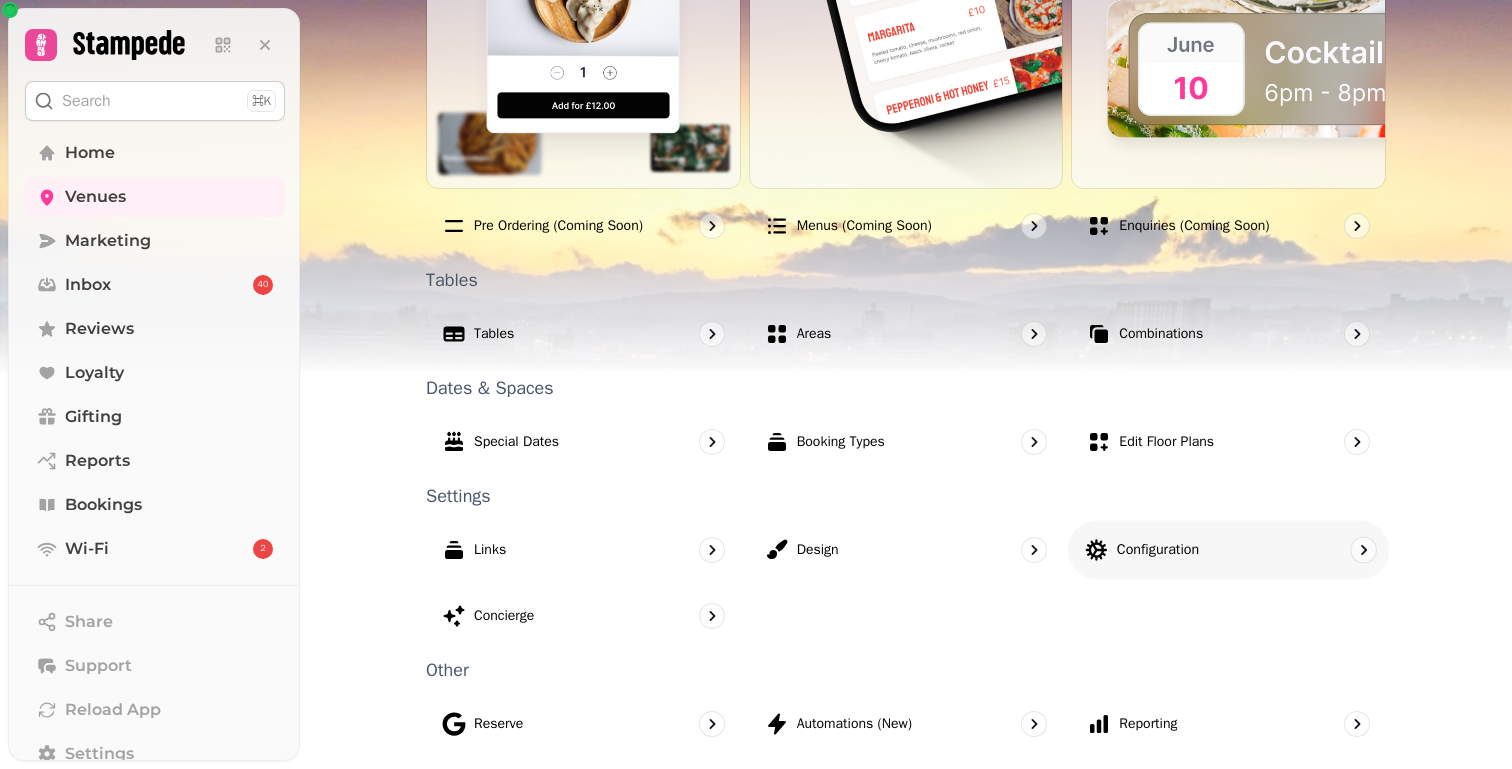 click on "Configuration" at bounding box center (1158, 550) 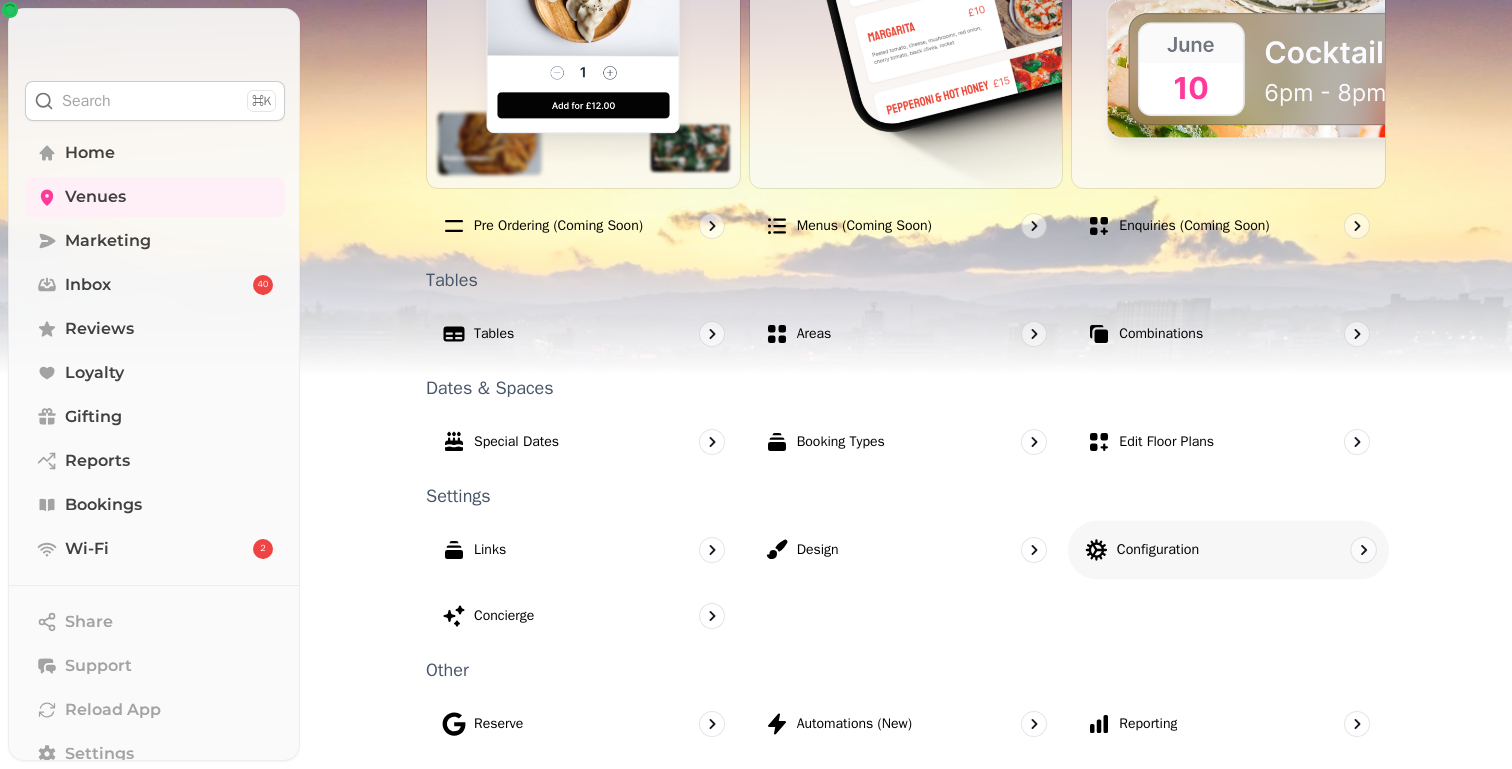 select on "**" 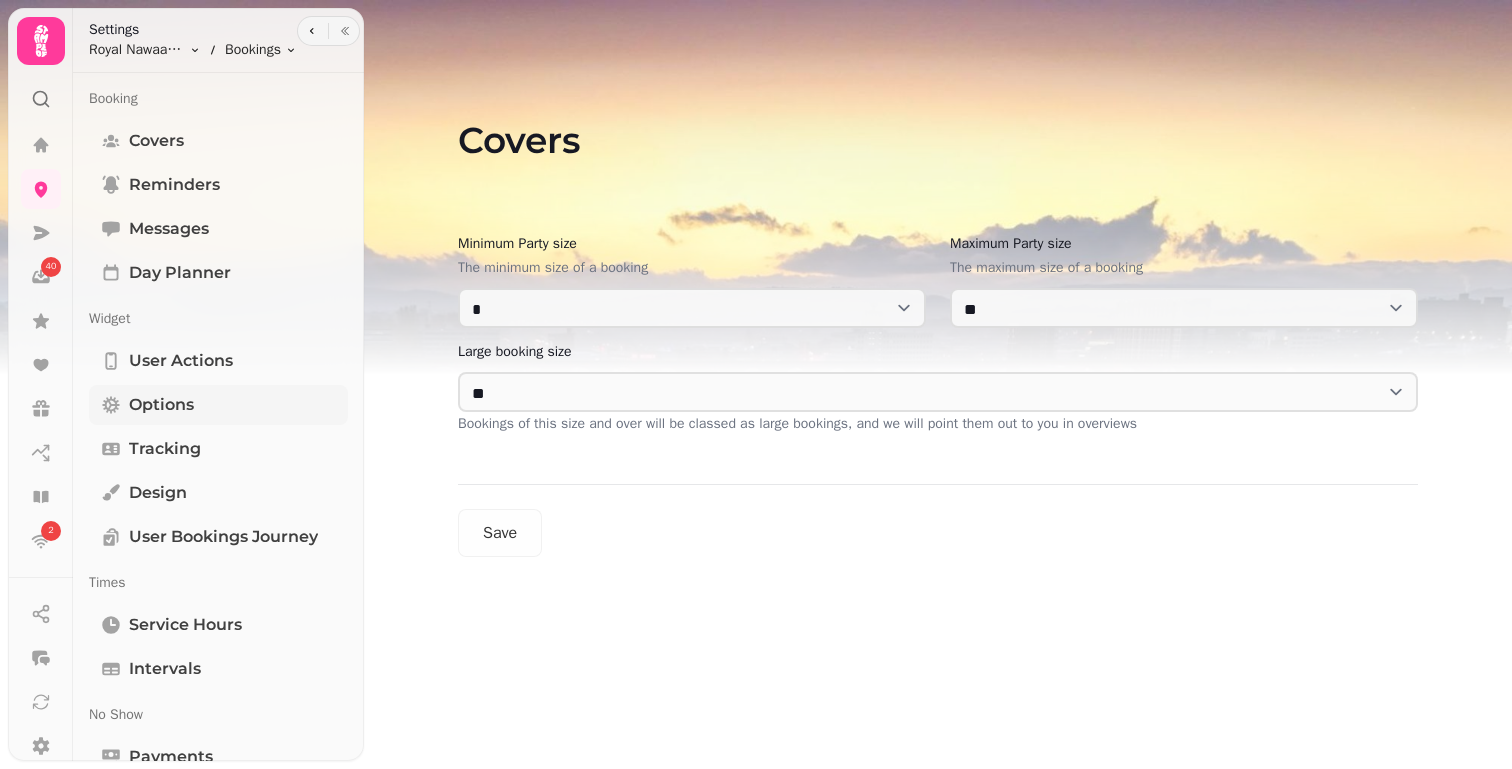 click on "Options" at bounding box center (161, 405) 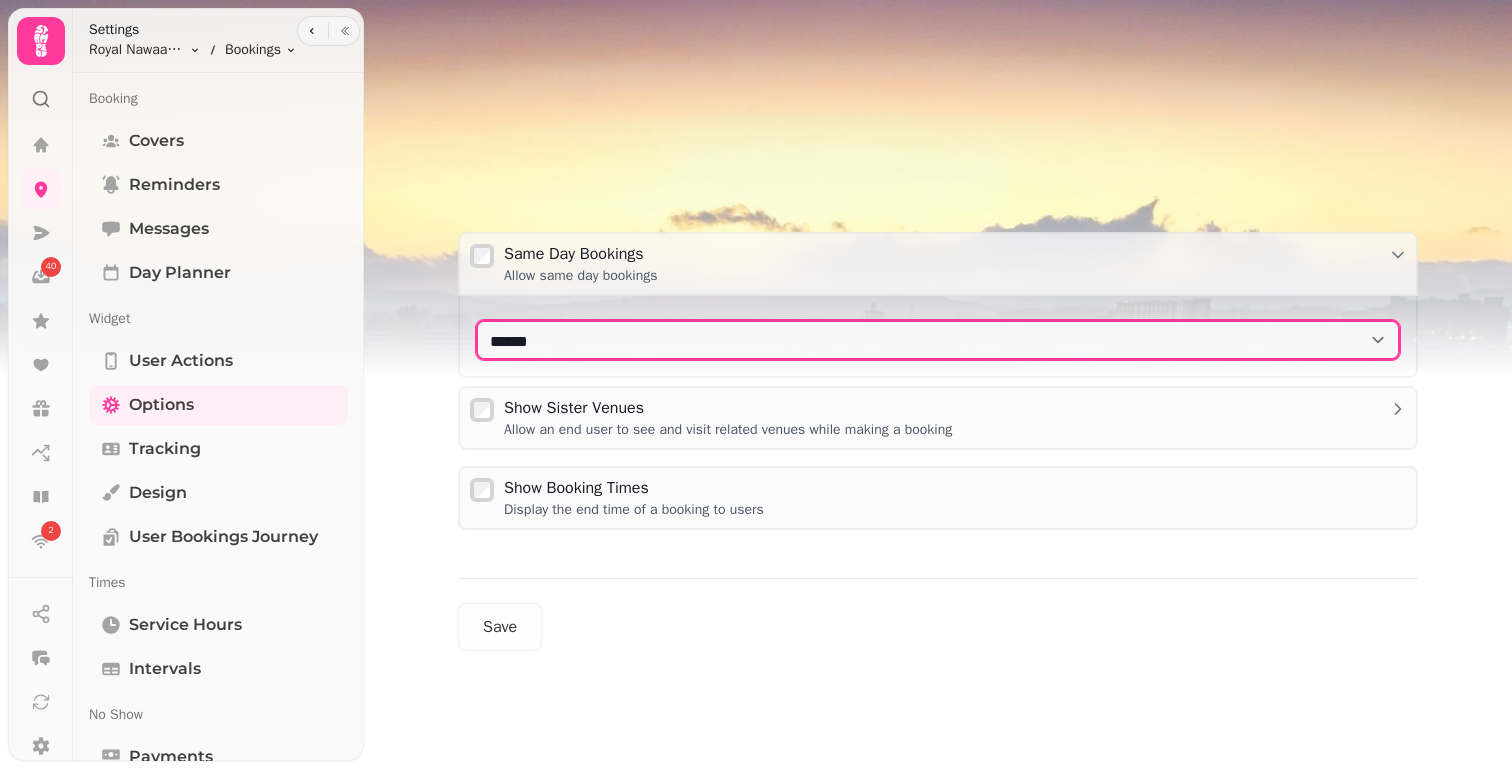 click on "**********" at bounding box center [938, 340] 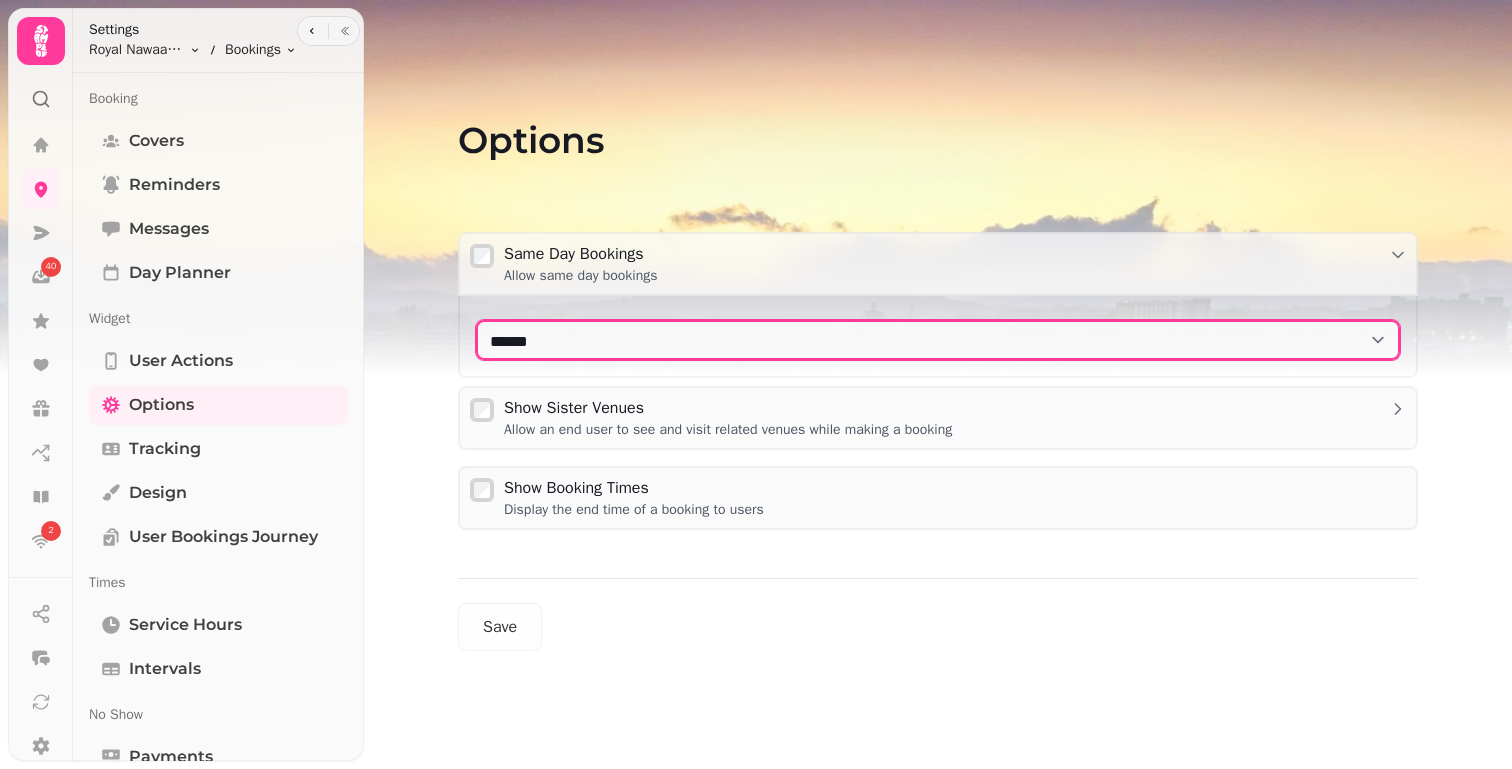 select on "****" 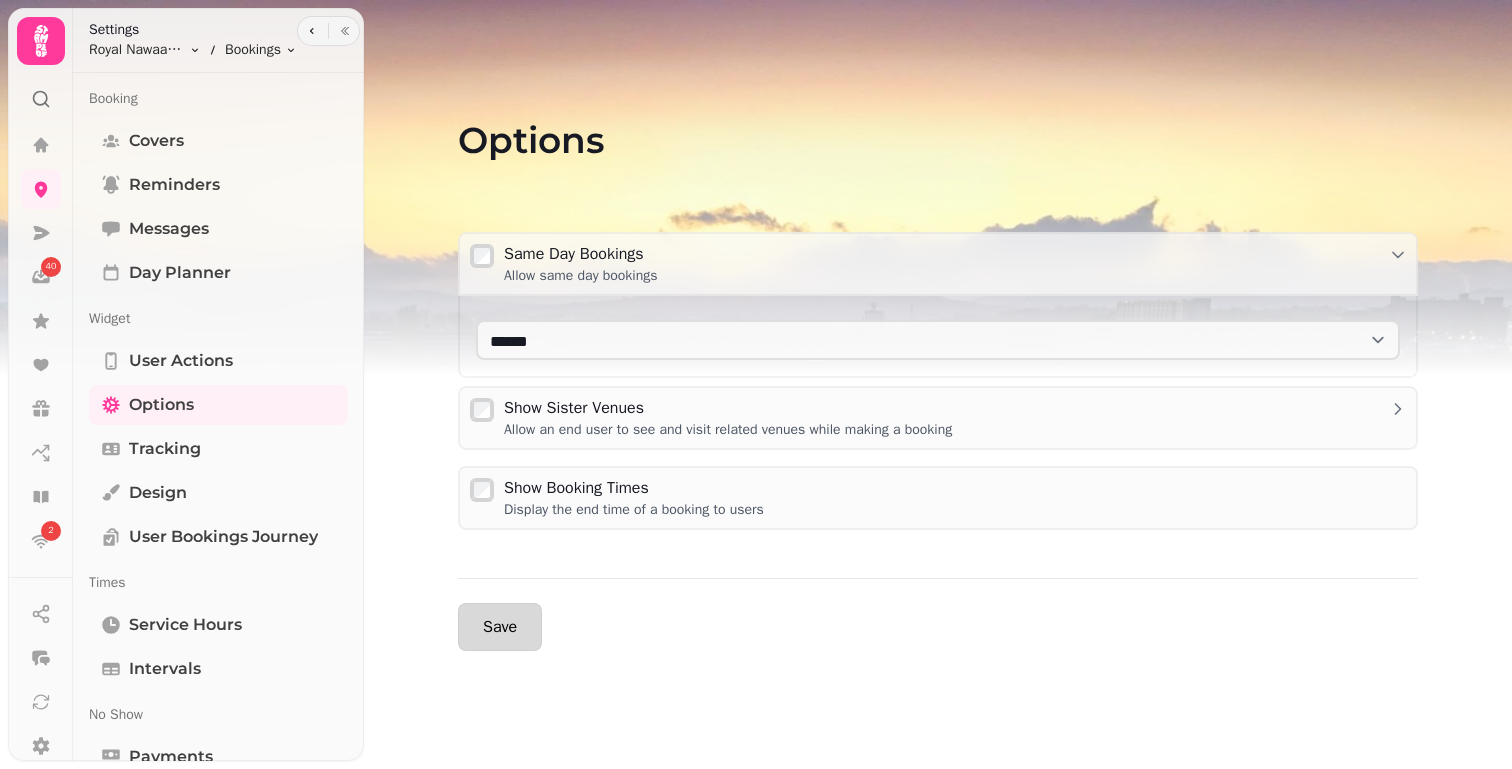 click on "Save" at bounding box center [500, 627] 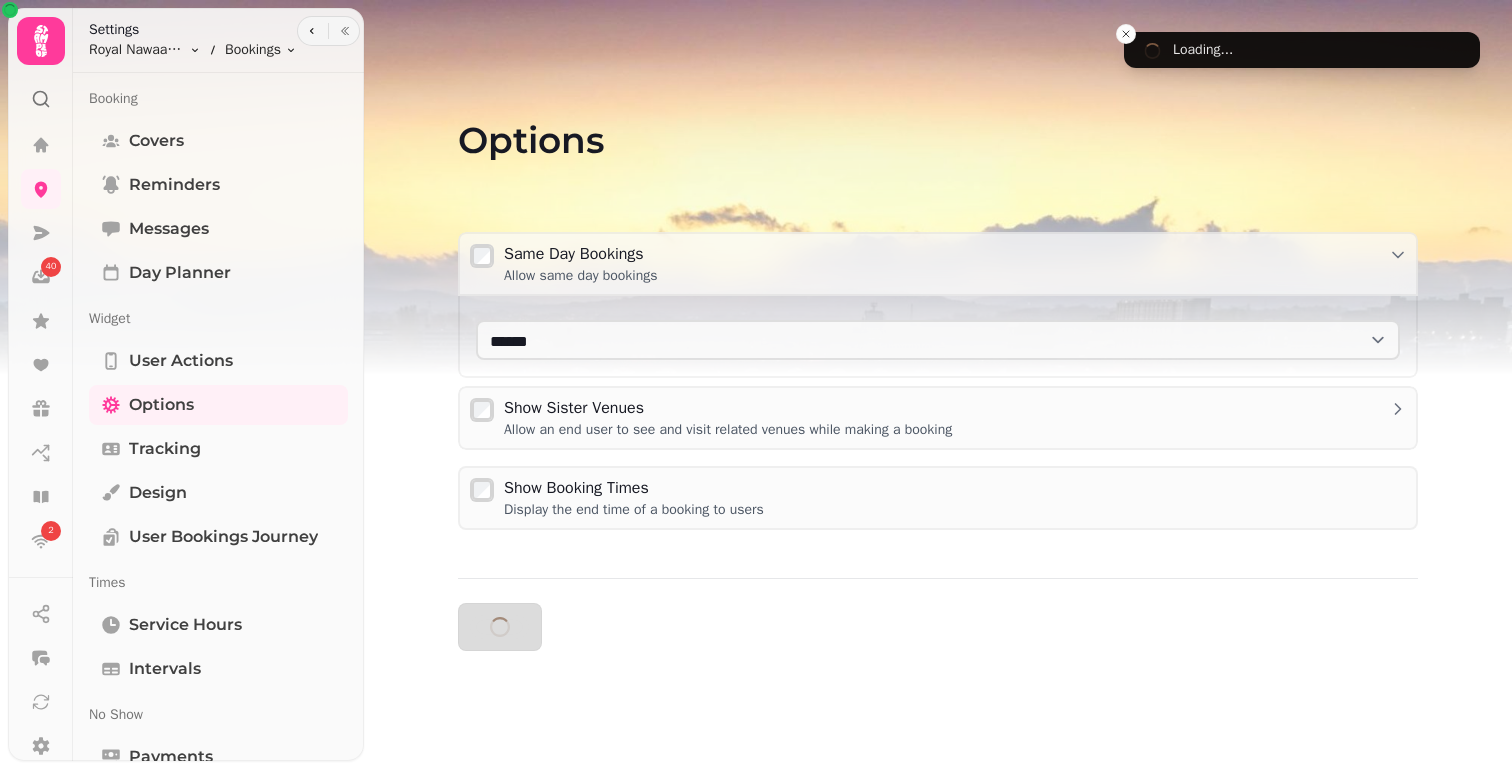 click 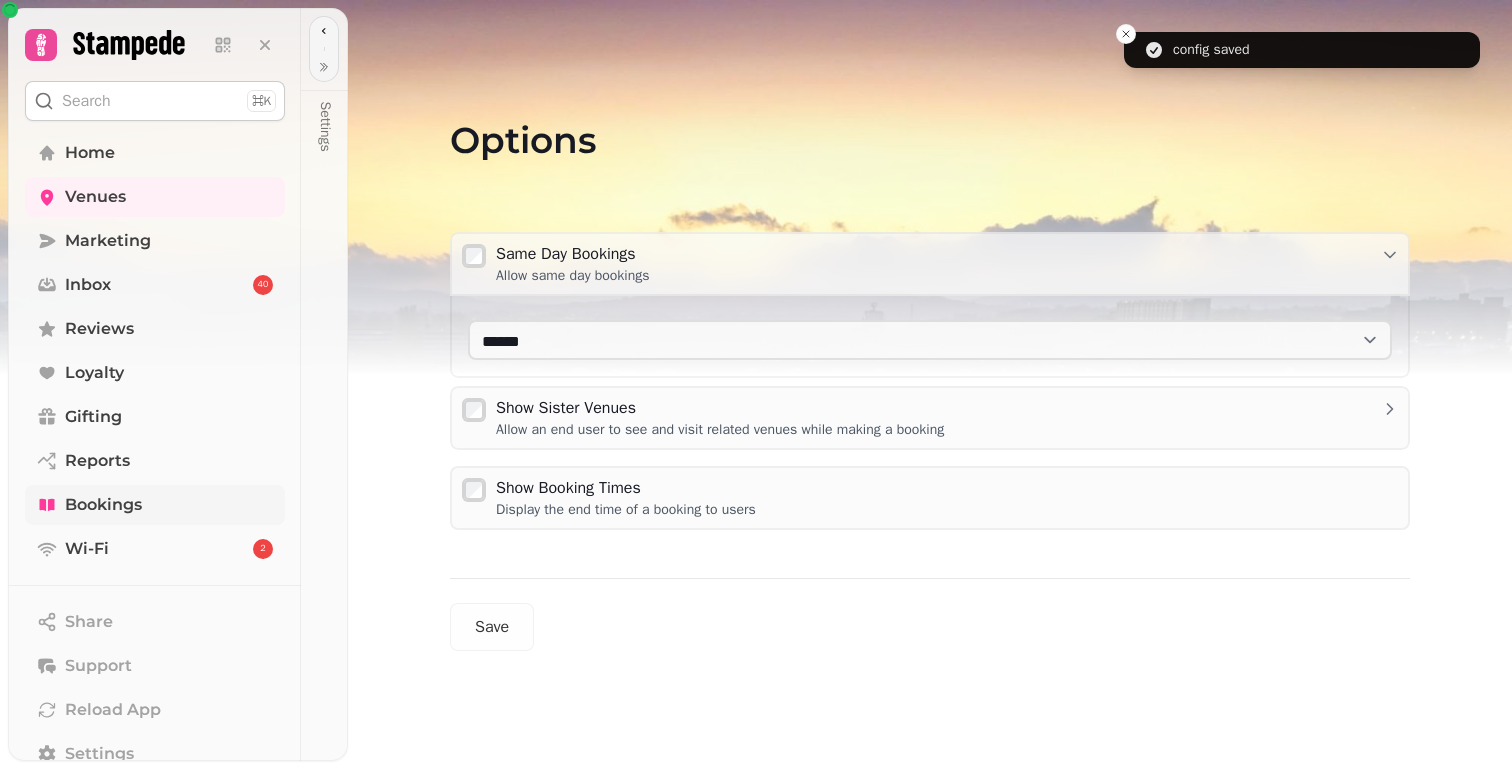 click on "Bookings" at bounding box center [103, 505] 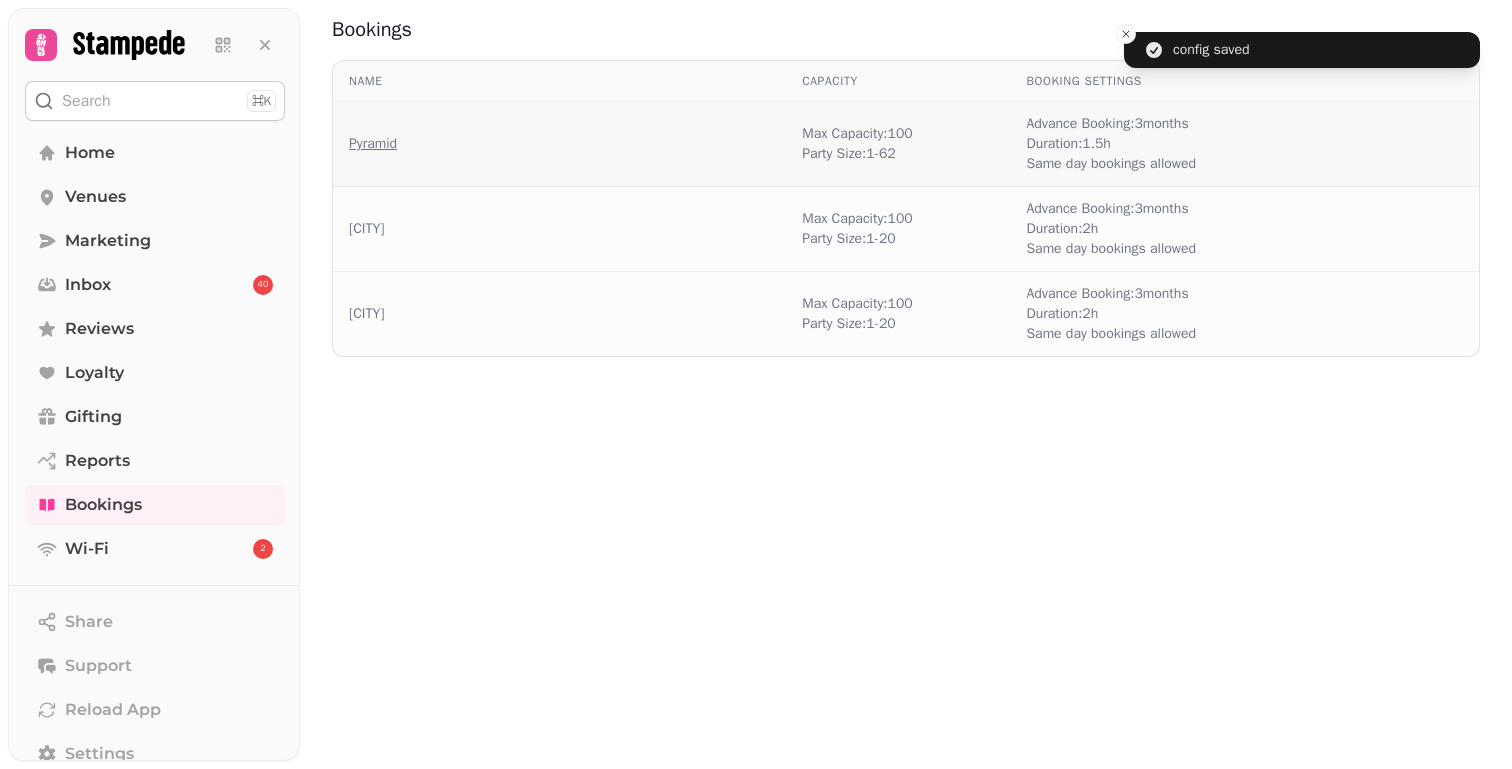 click on "Pyramid" at bounding box center [373, 144] 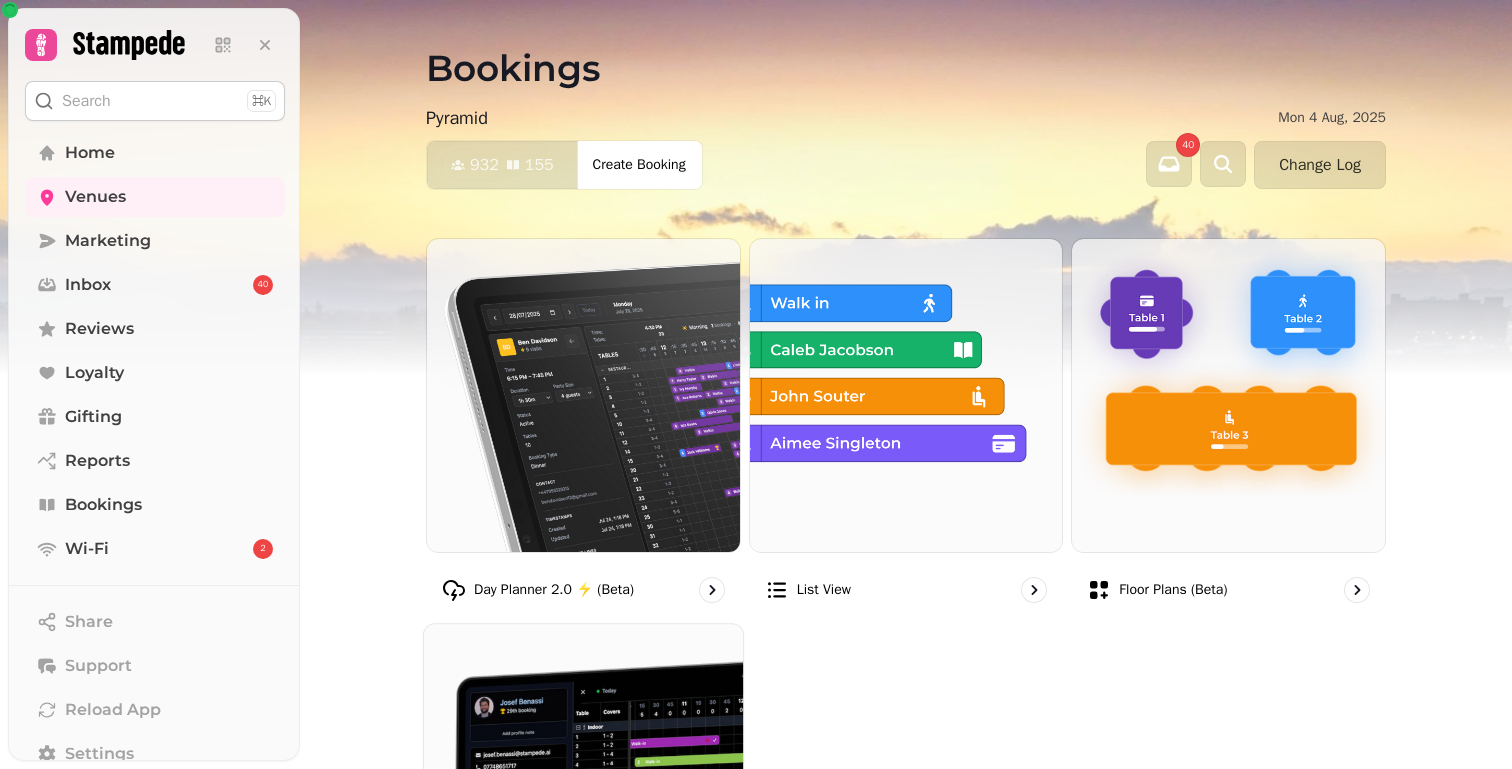 click at bounding box center (583, 783) 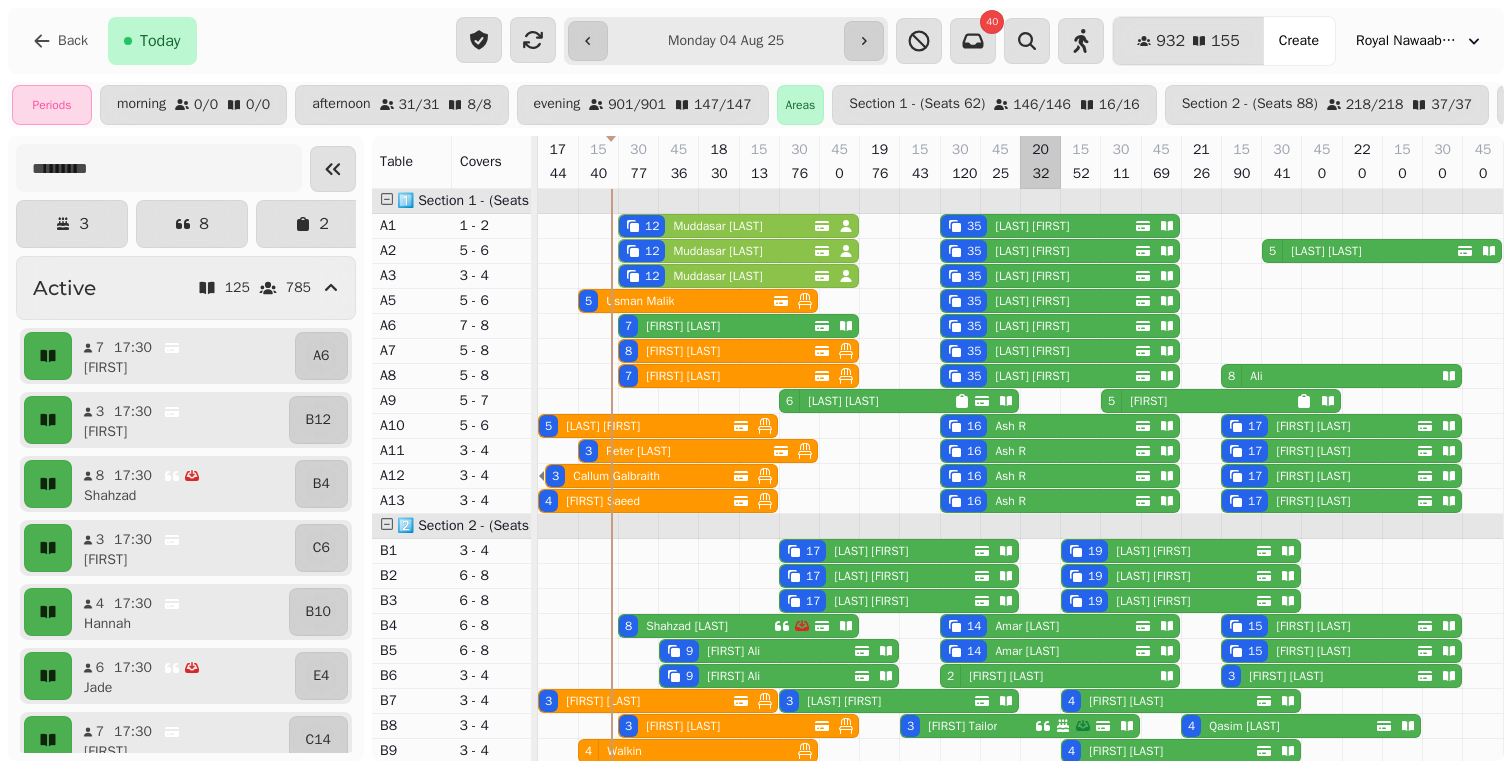 scroll, scrollTop: 178, scrollLeft: 0, axis: vertical 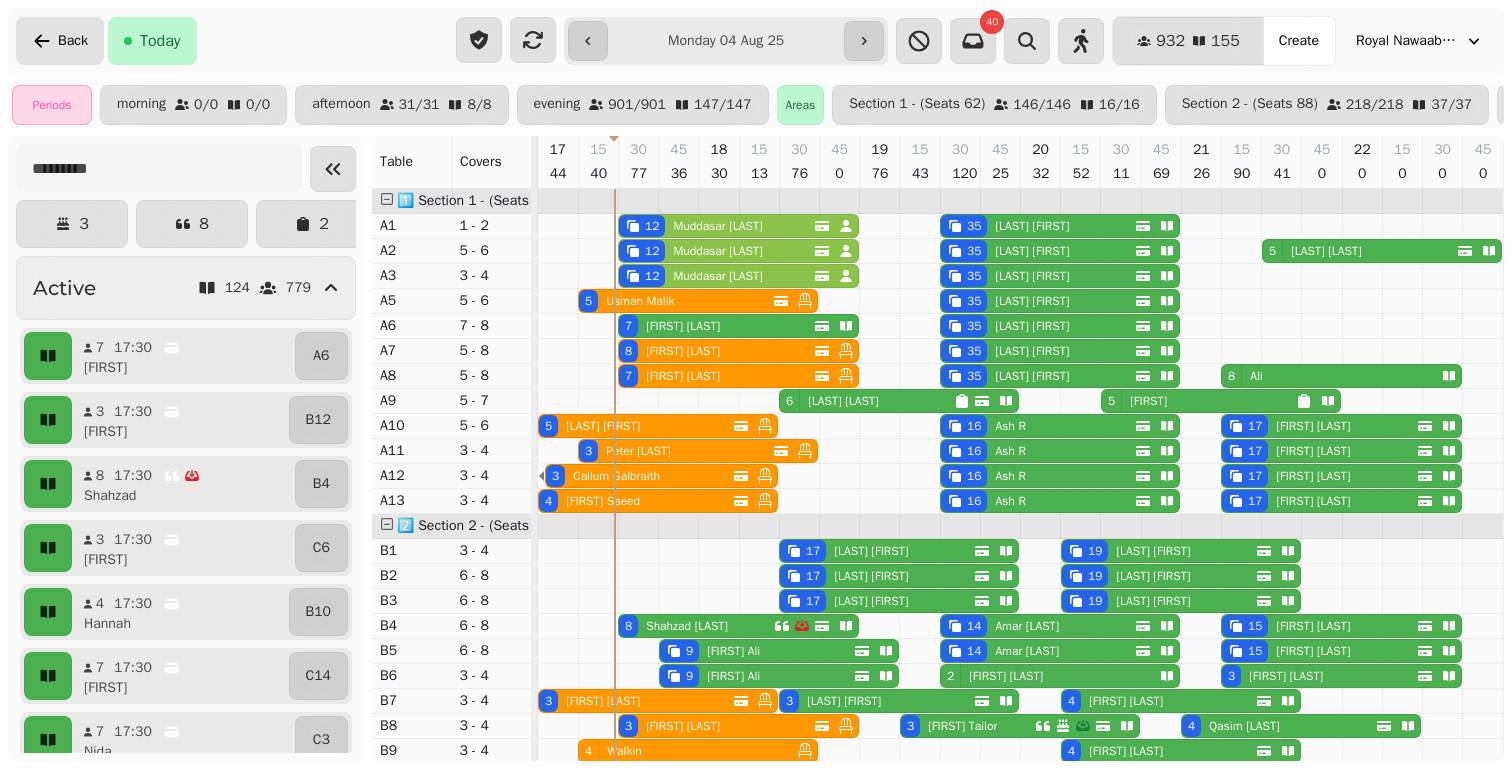 click 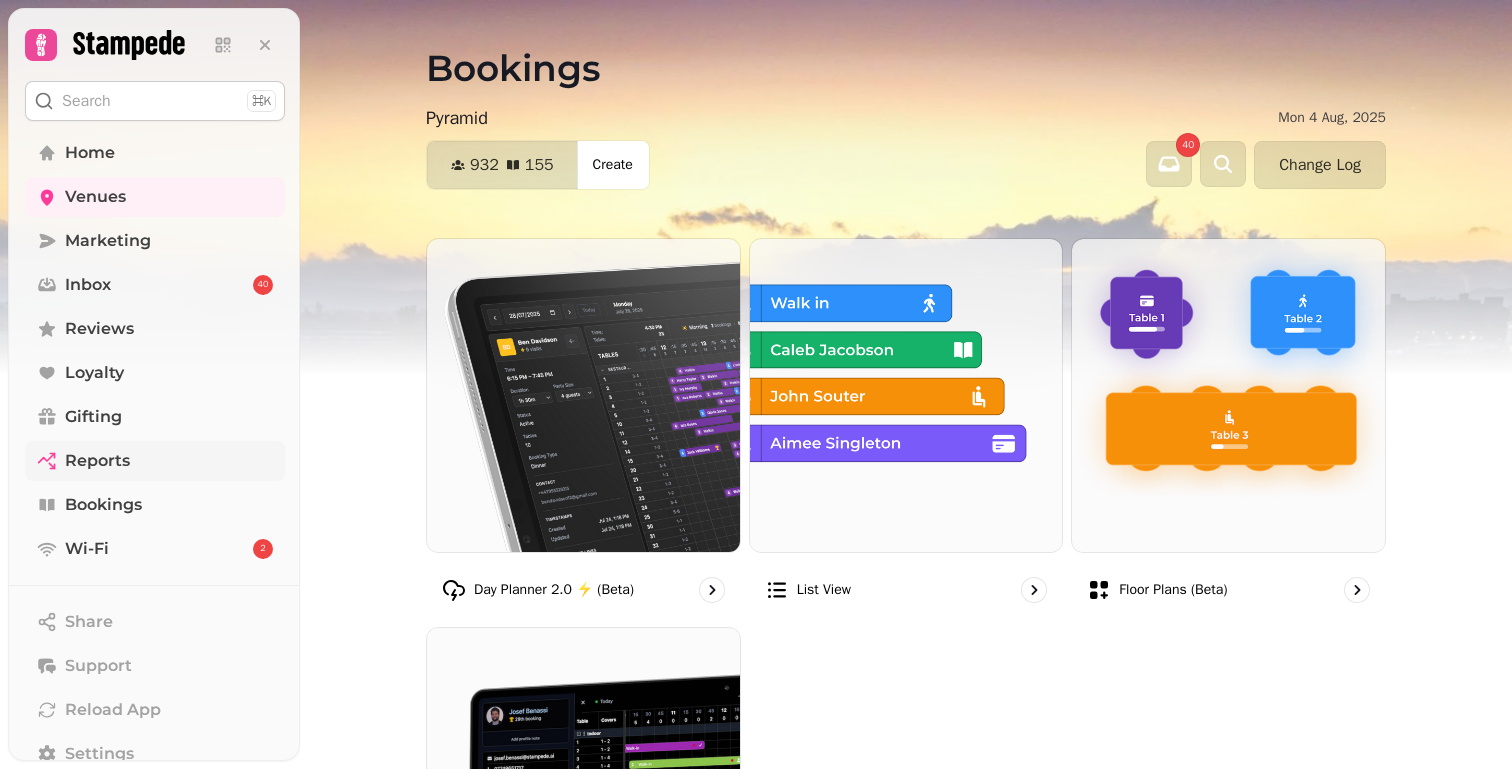 click on "Reports" at bounding box center [97, 461] 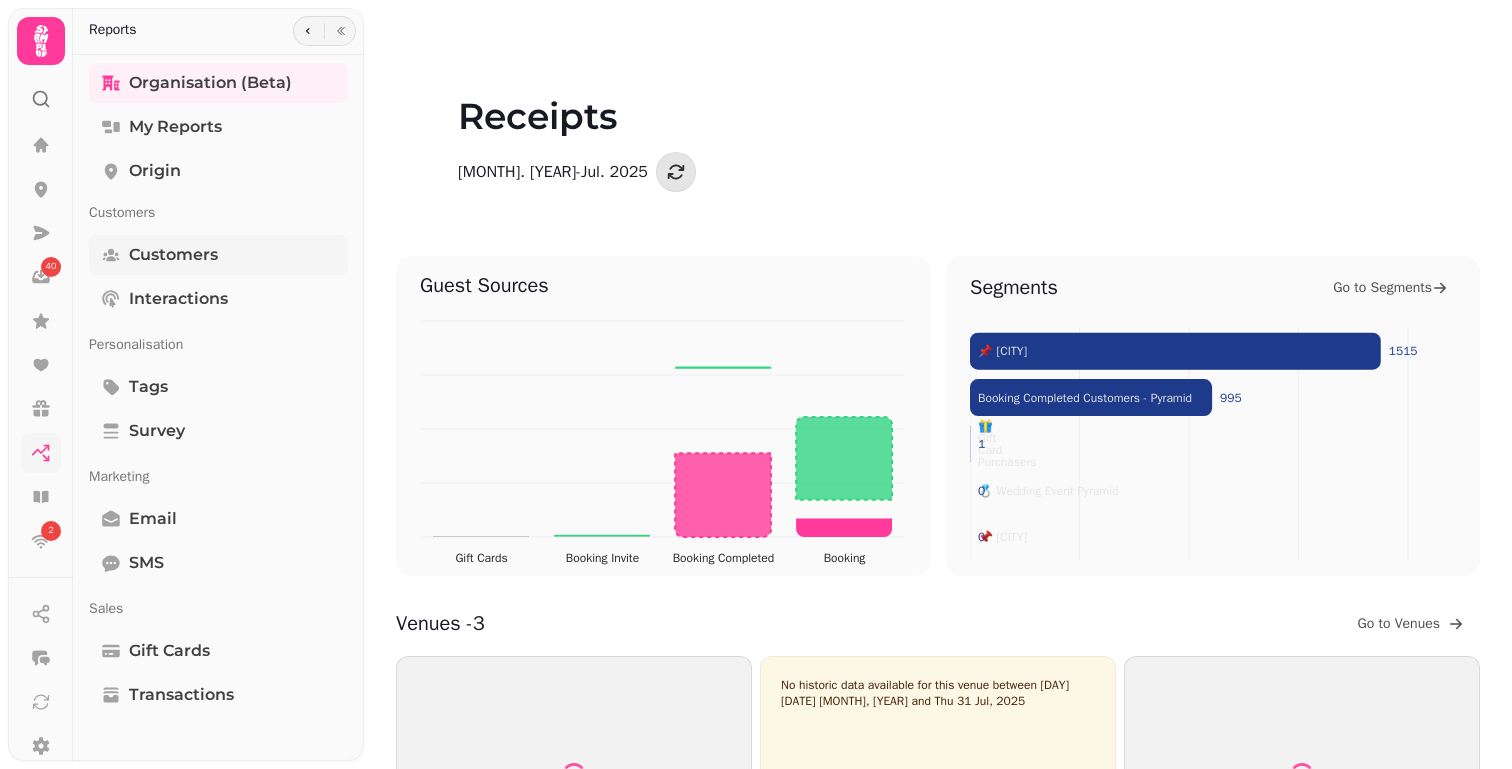 click on "Customers" at bounding box center (173, 255) 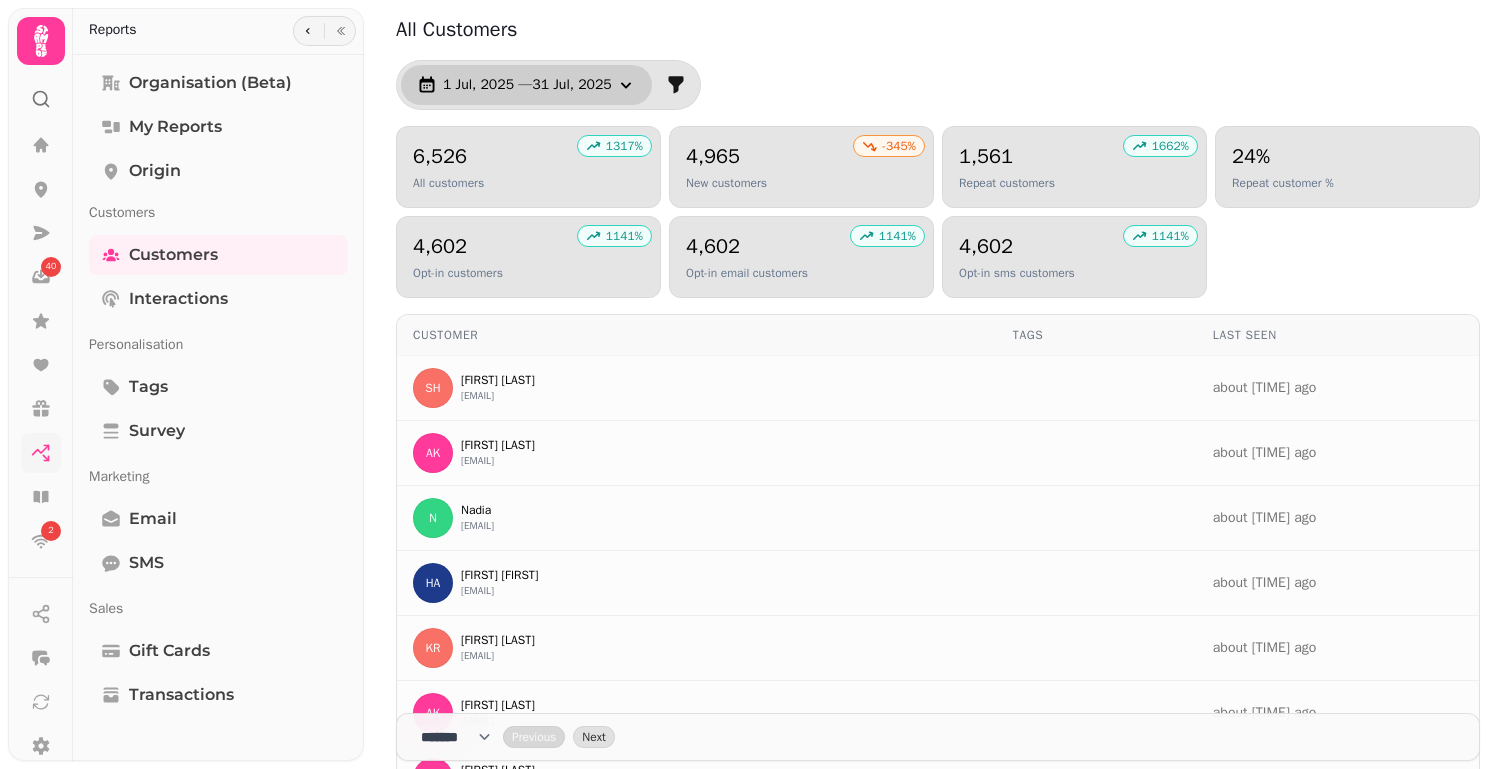 click on "[DATE] [MONTH], [YEAR]    —  [DATE] [MONTH], [YEAR]" at bounding box center (527, 85) 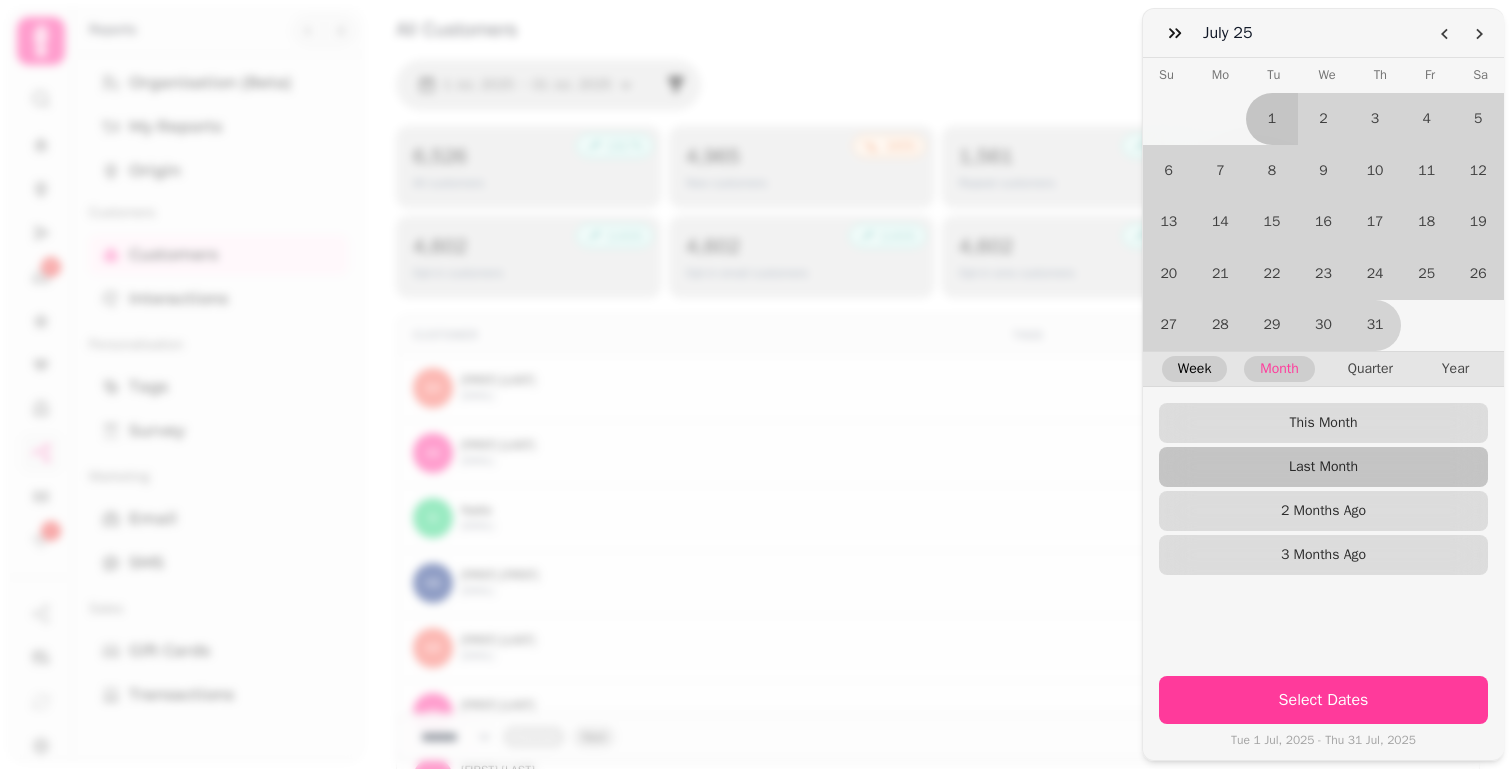 click on "Week" at bounding box center [1195, 369] 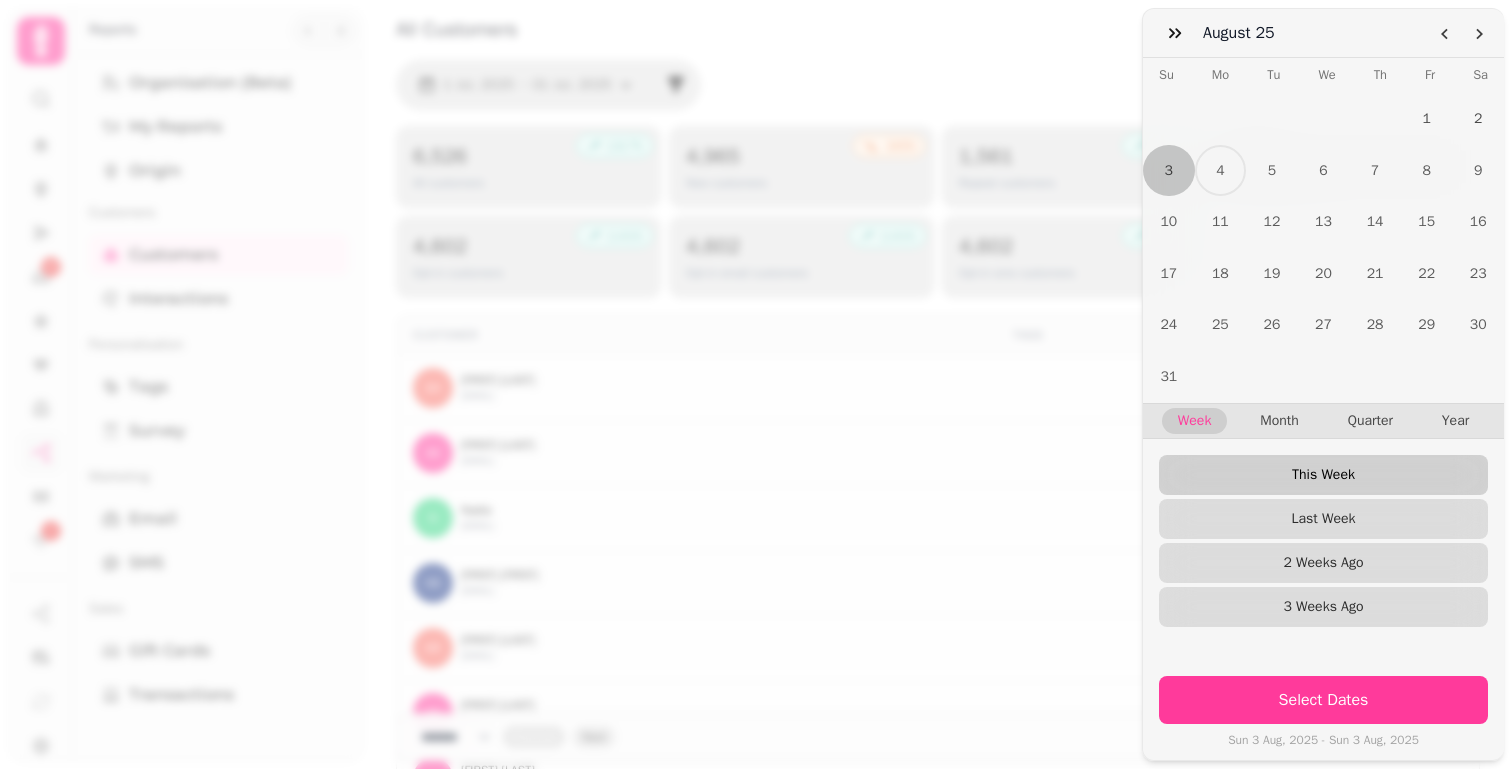 click on "This Week" at bounding box center (1323, 475) 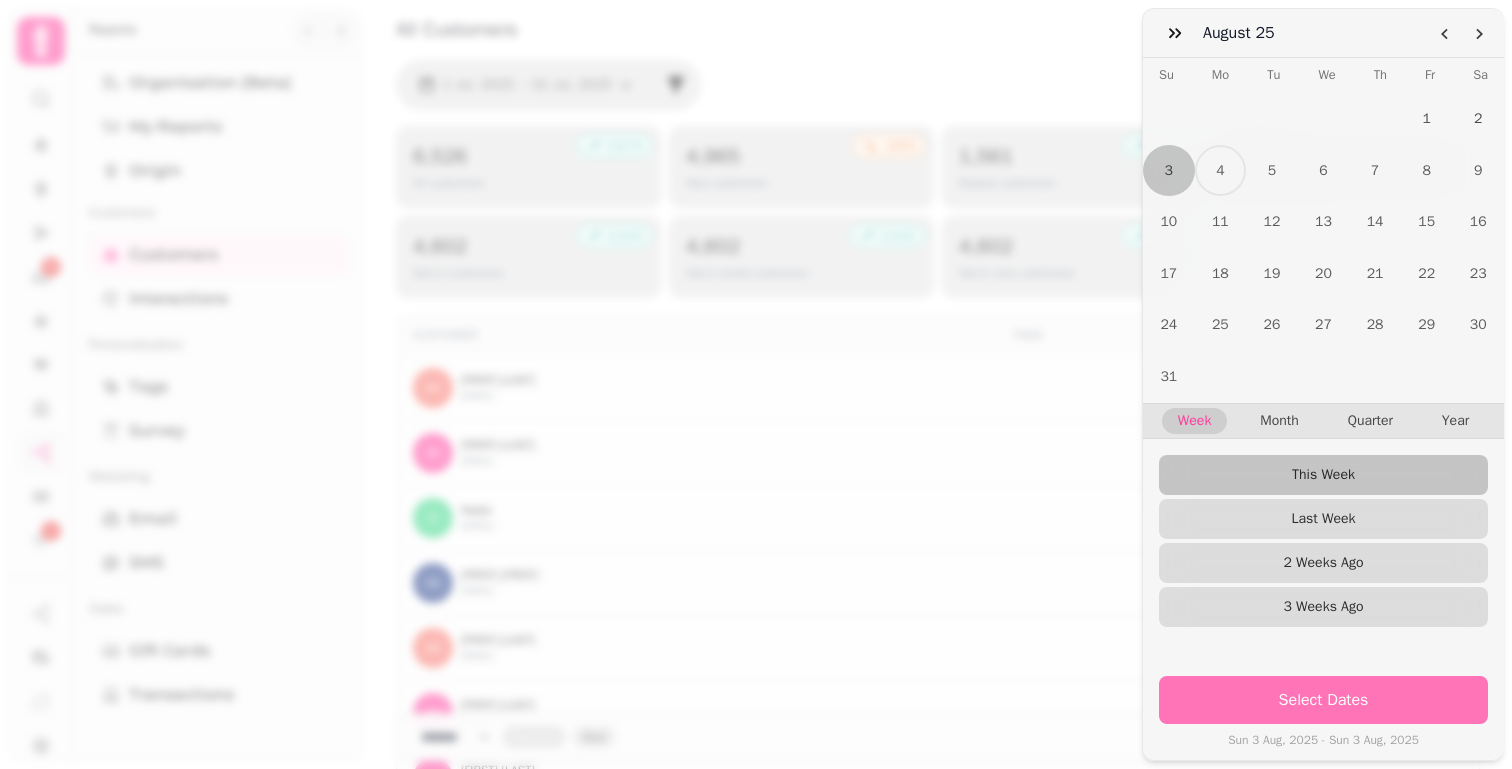 click on "Select Dates" at bounding box center (1323, 700) 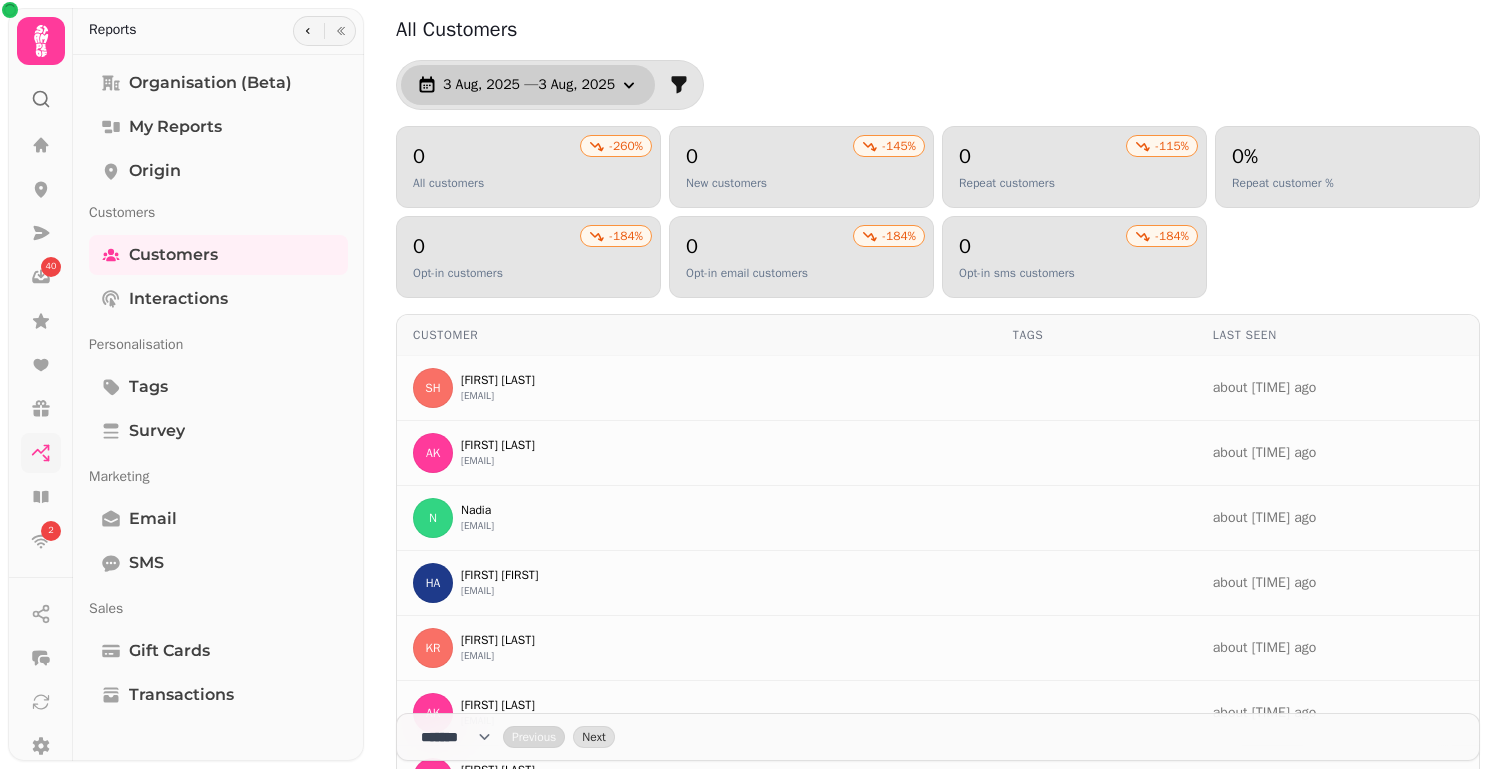click on "[DATE] [MONTH], [YEAR]    —  [DATE] [MONTH], [YEAR]" at bounding box center [529, 85] 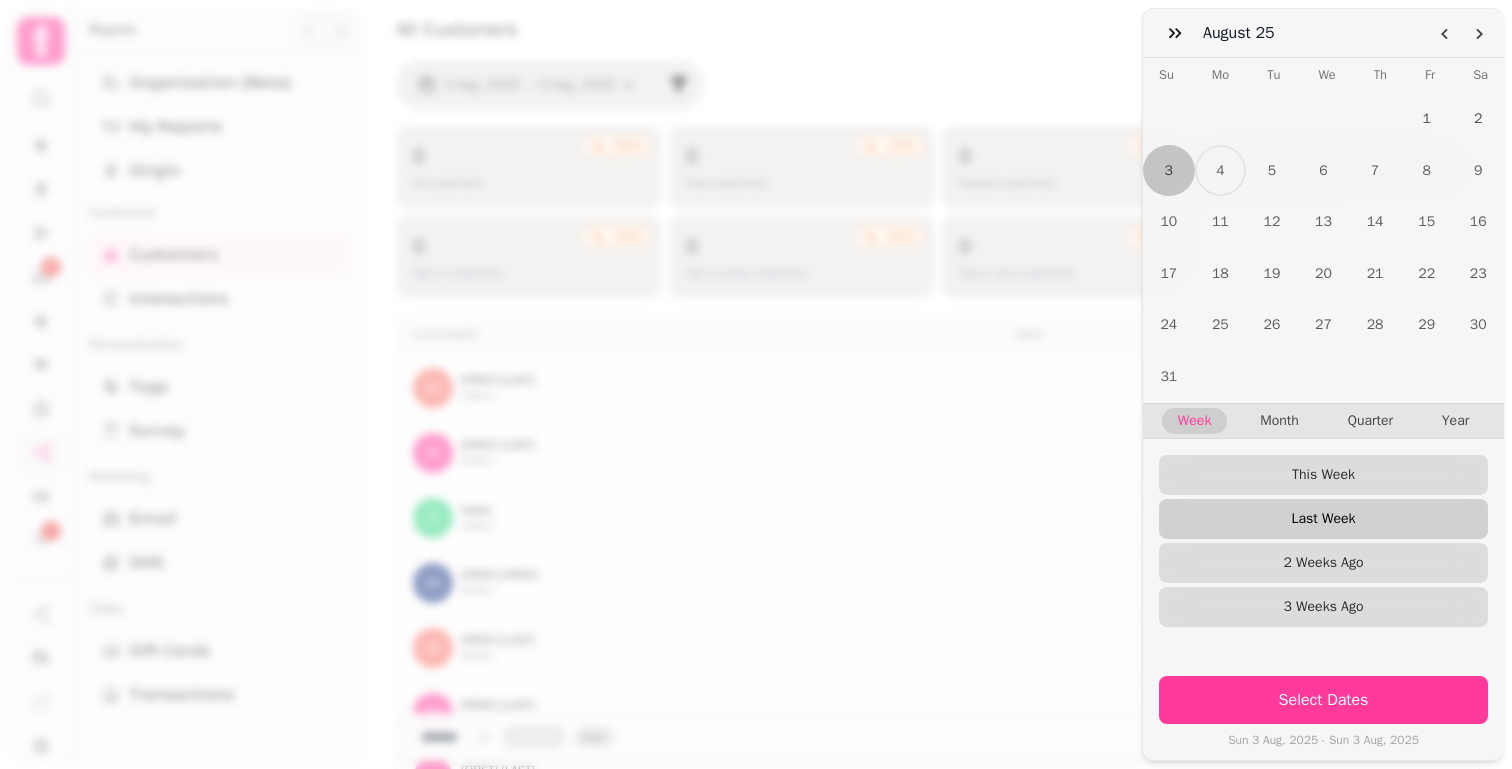 click on "Last Week" at bounding box center [1323, 519] 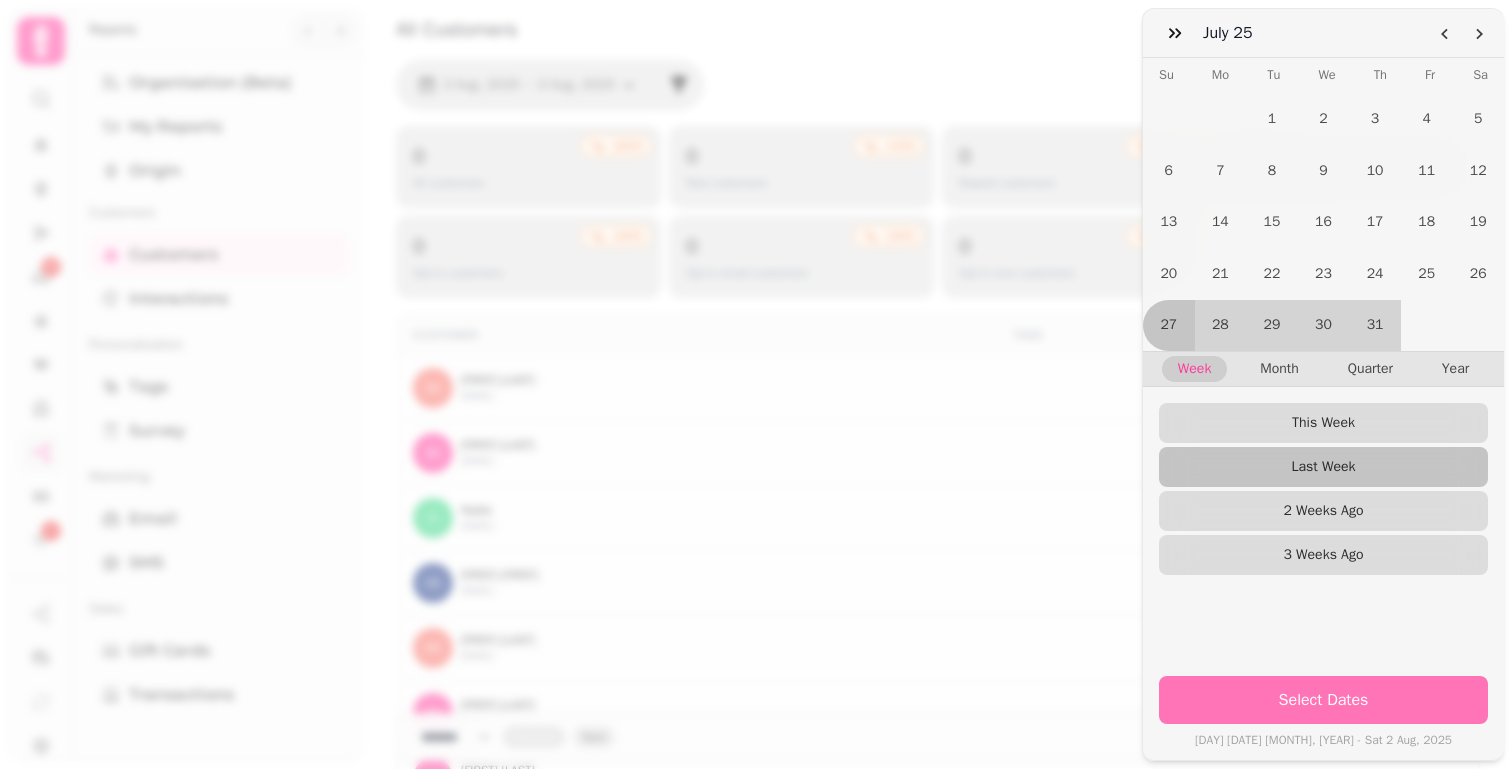 click on "Select Dates" at bounding box center (1323, 700) 